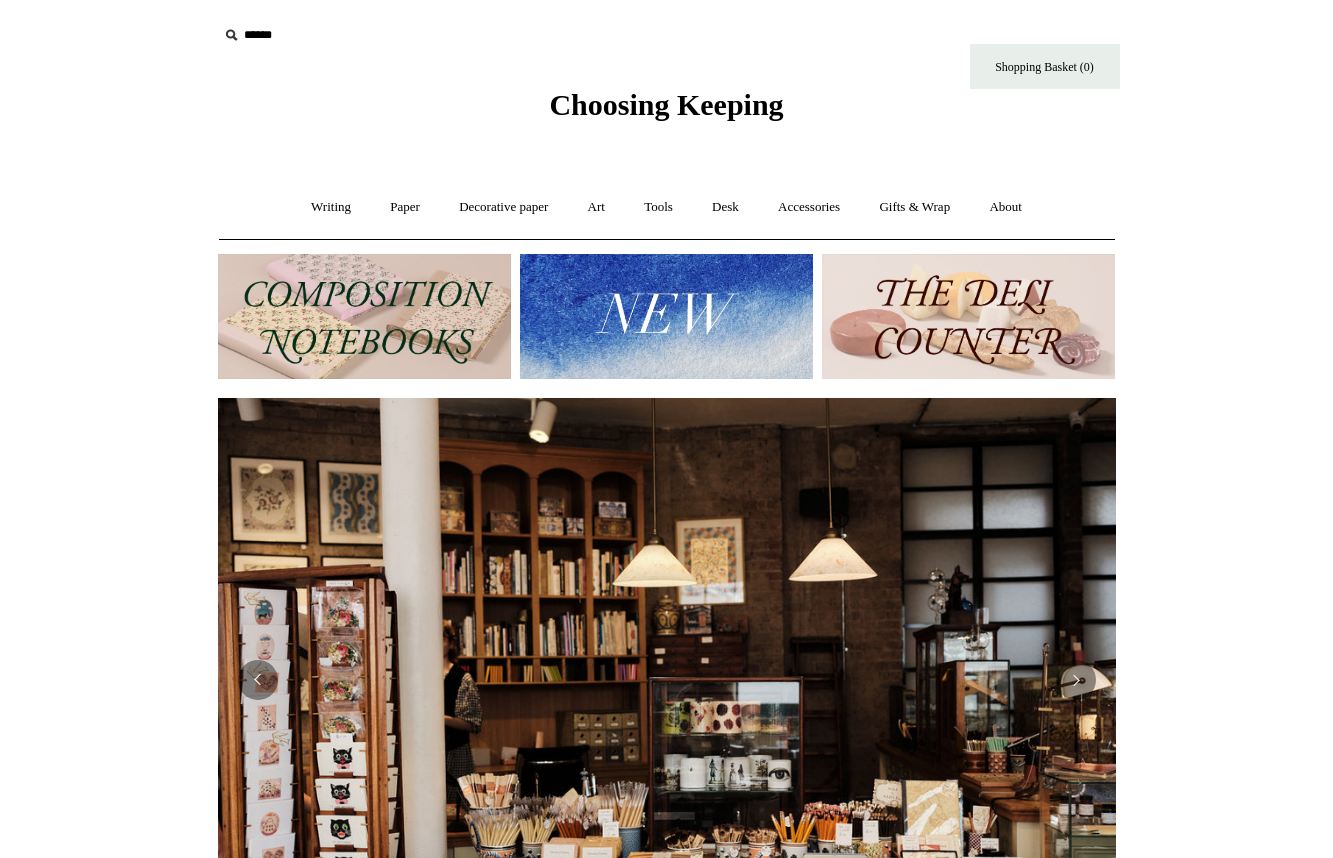 scroll, scrollTop: 0, scrollLeft: 0, axis: both 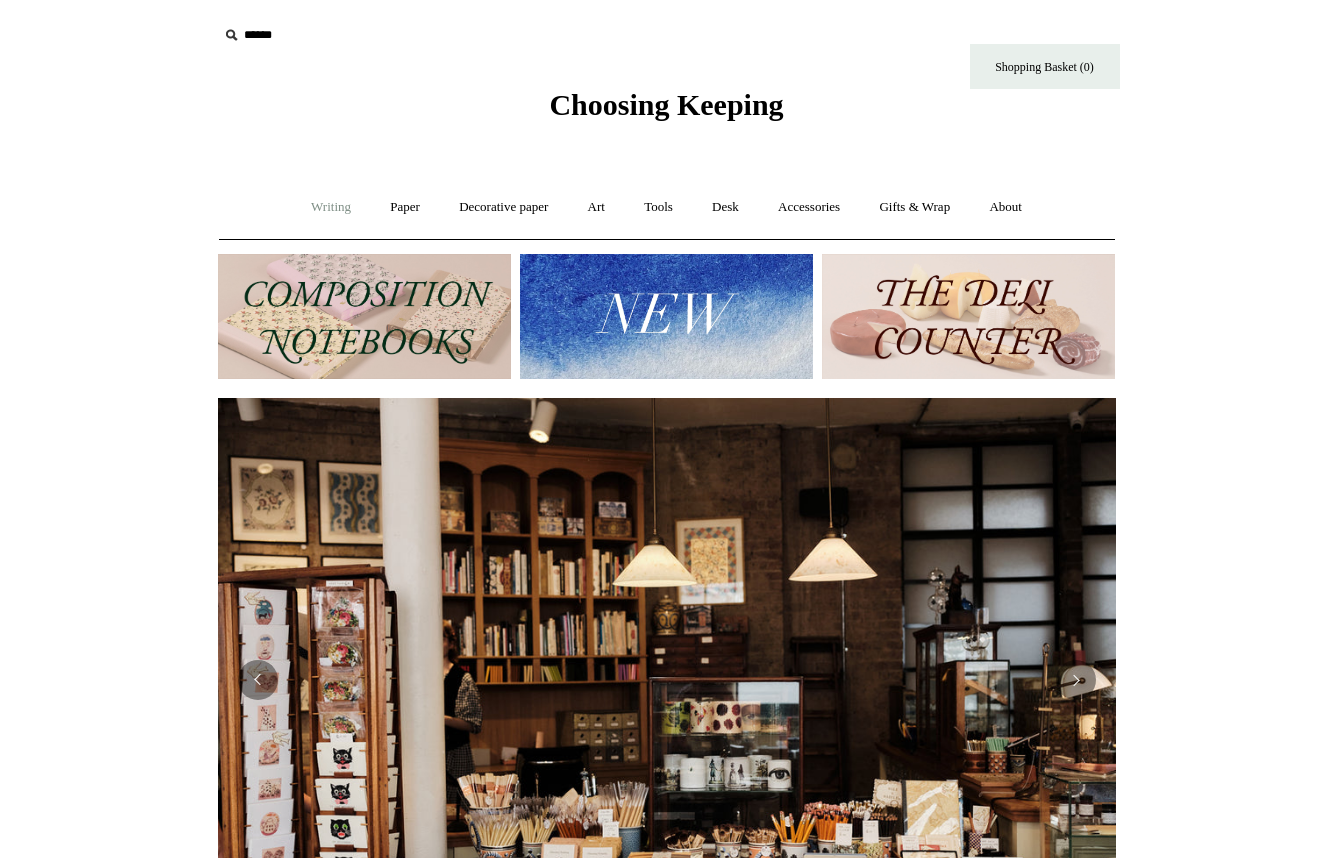 click on "Writing +" at bounding box center (331, 207) 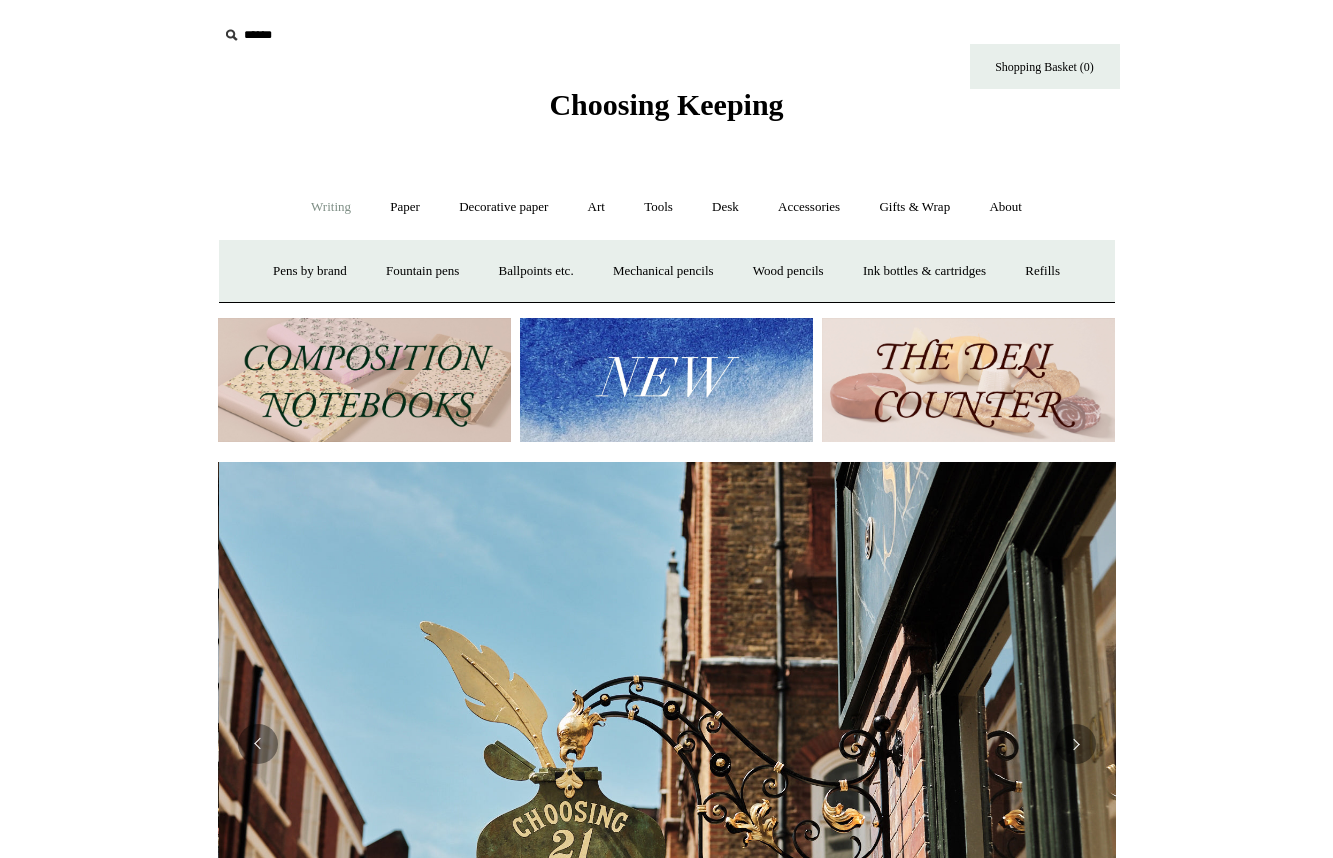 scroll, scrollTop: 0, scrollLeft: 898, axis: horizontal 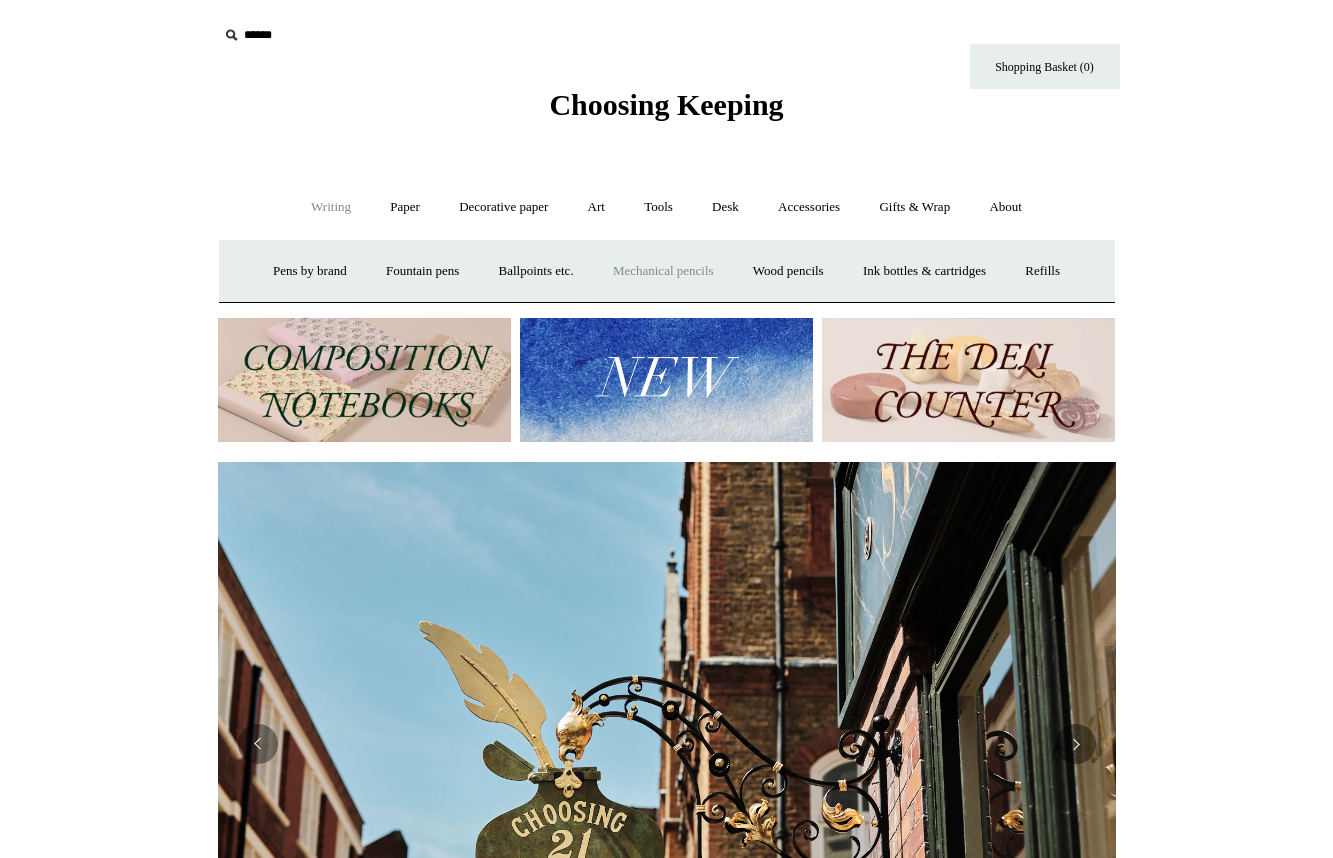click on "Mechanical pencils +" at bounding box center [663, 271] 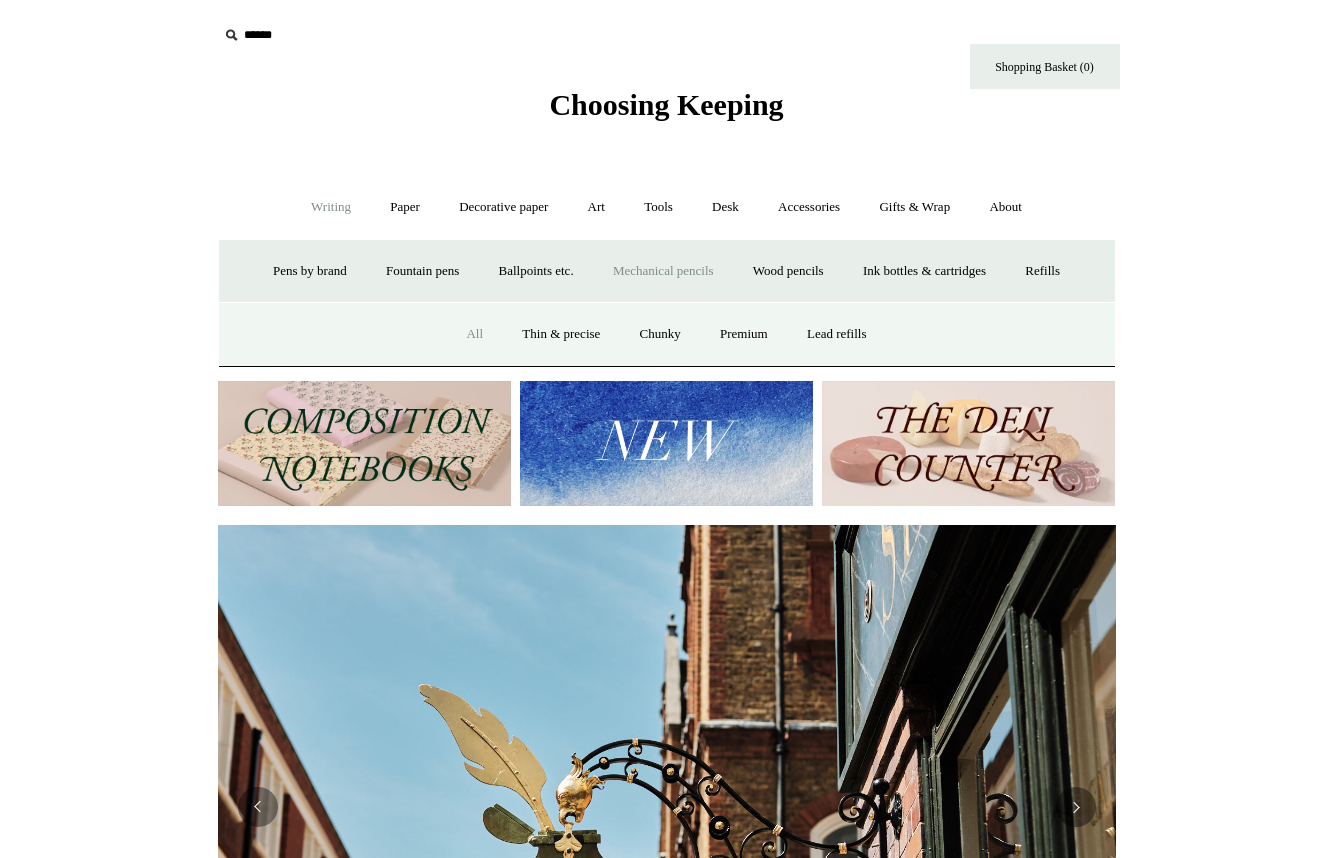 click on "All" at bounding box center [474, 334] 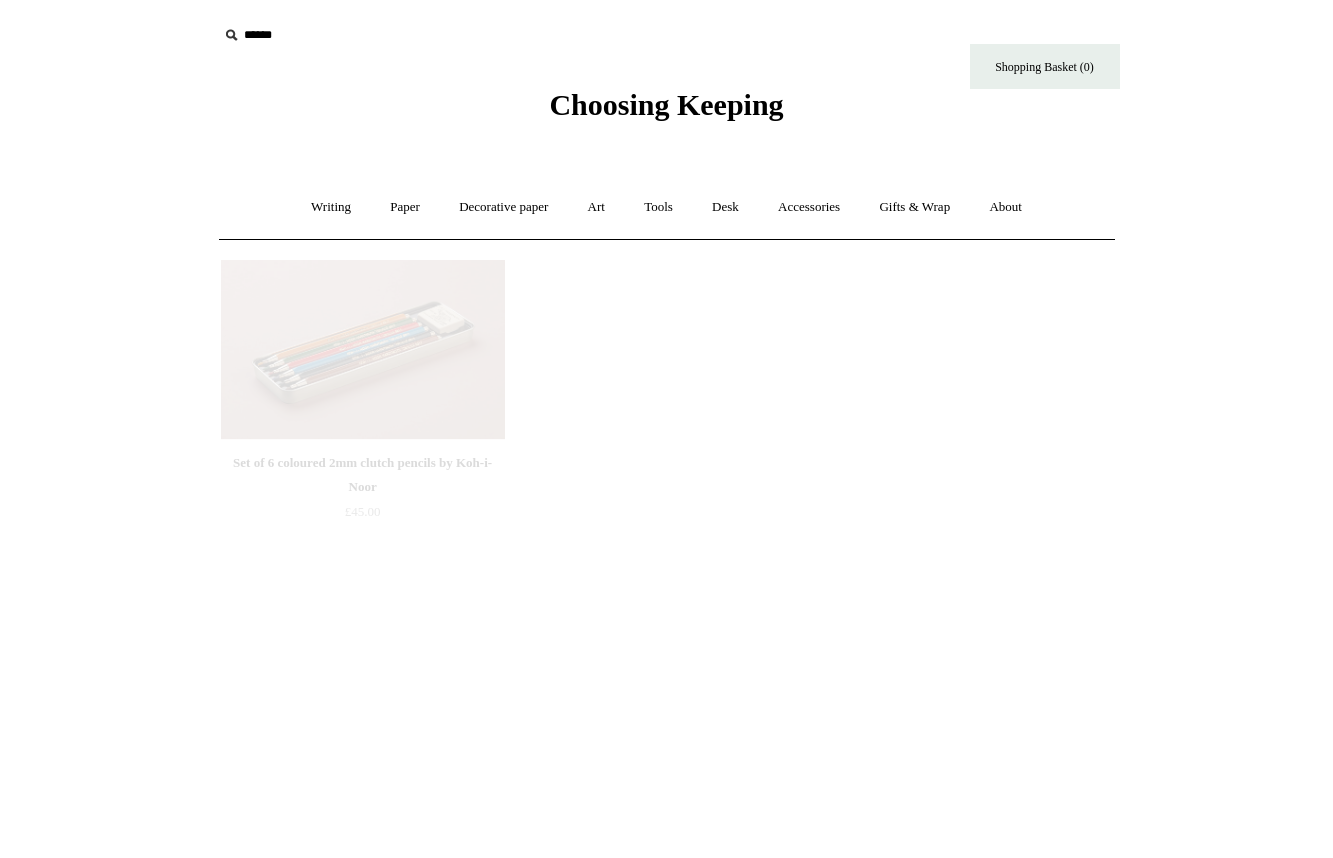 scroll, scrollTop: 0, scrollLeft: 0, axis: both 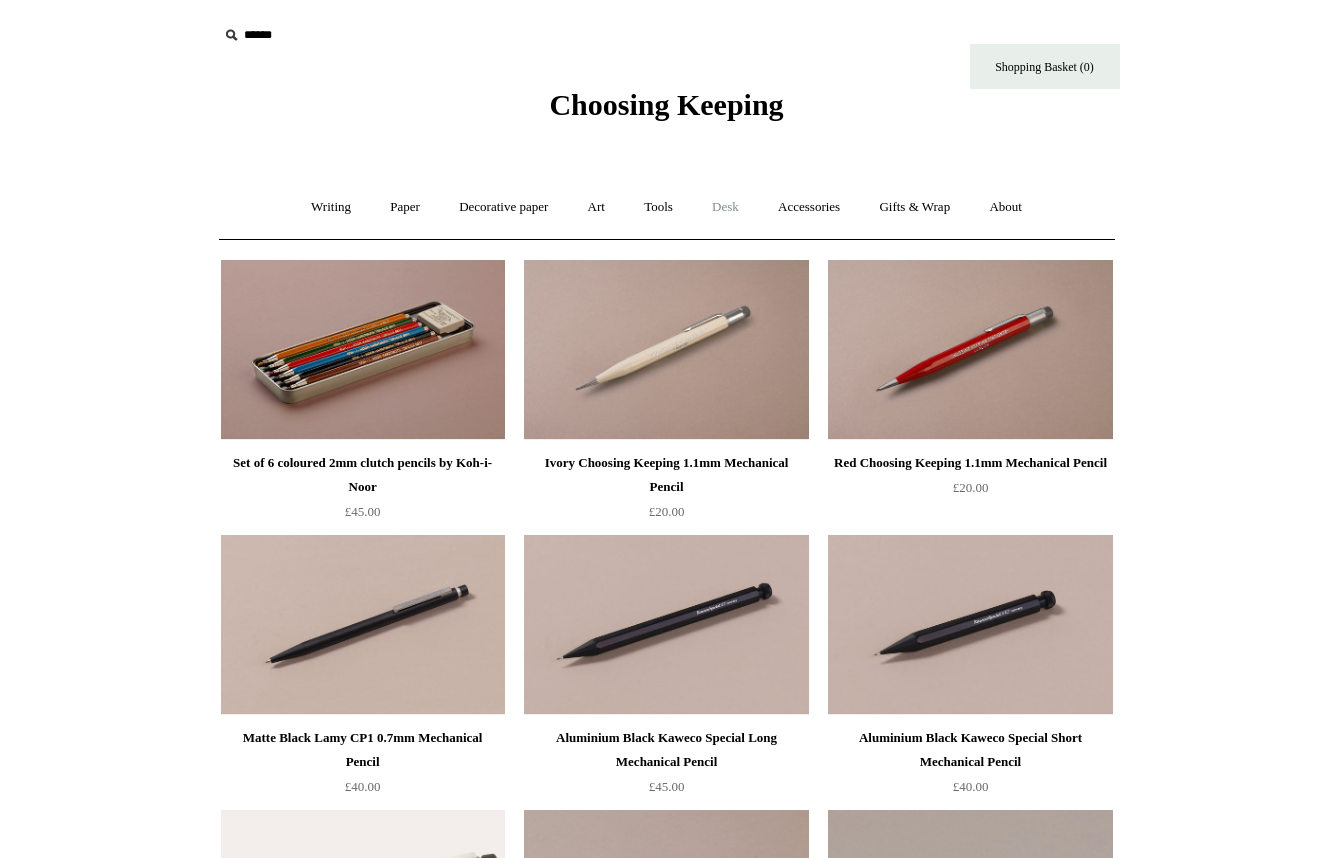 click on "Desk +" at bounding box center (725, 207) 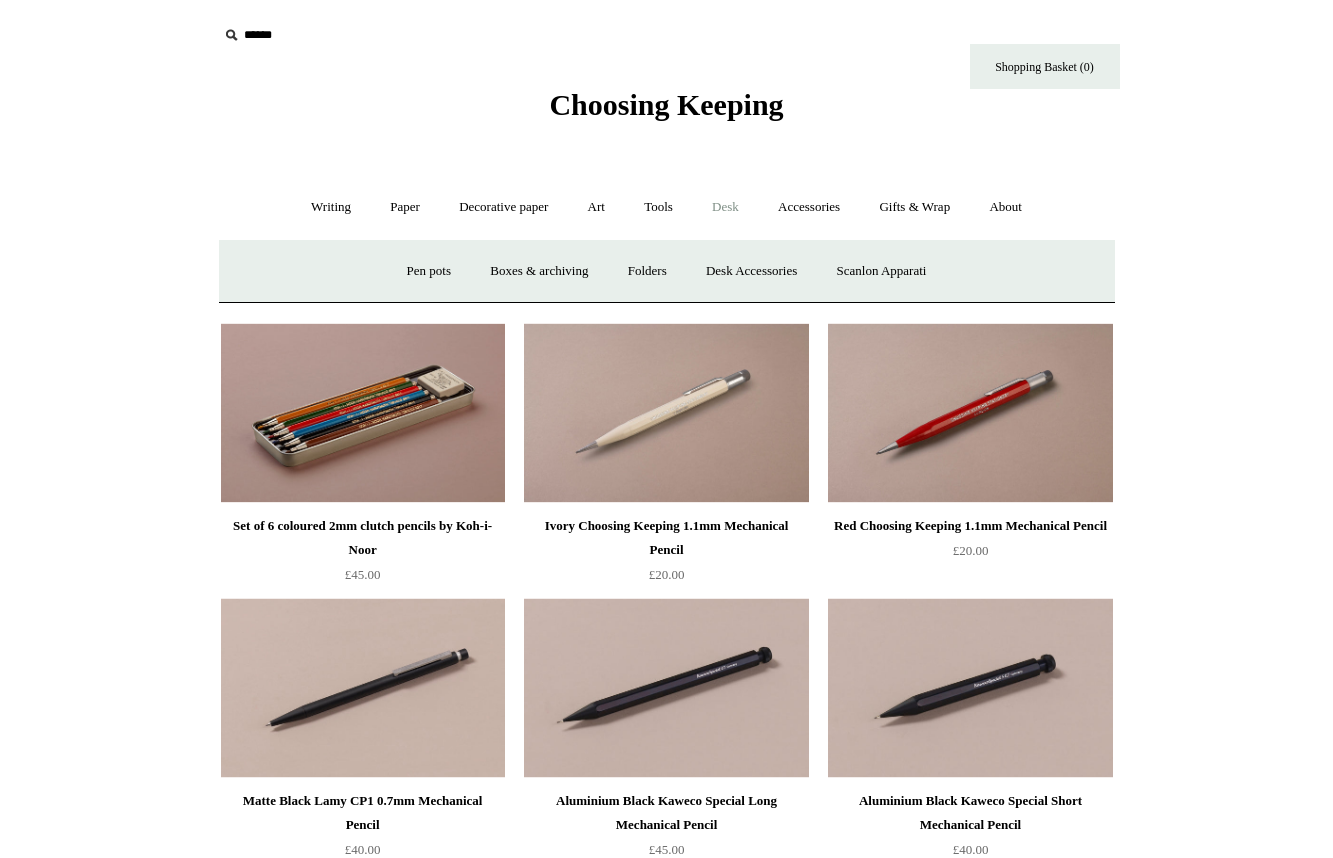 click on "Desk -" at bounding box center [725, 207] 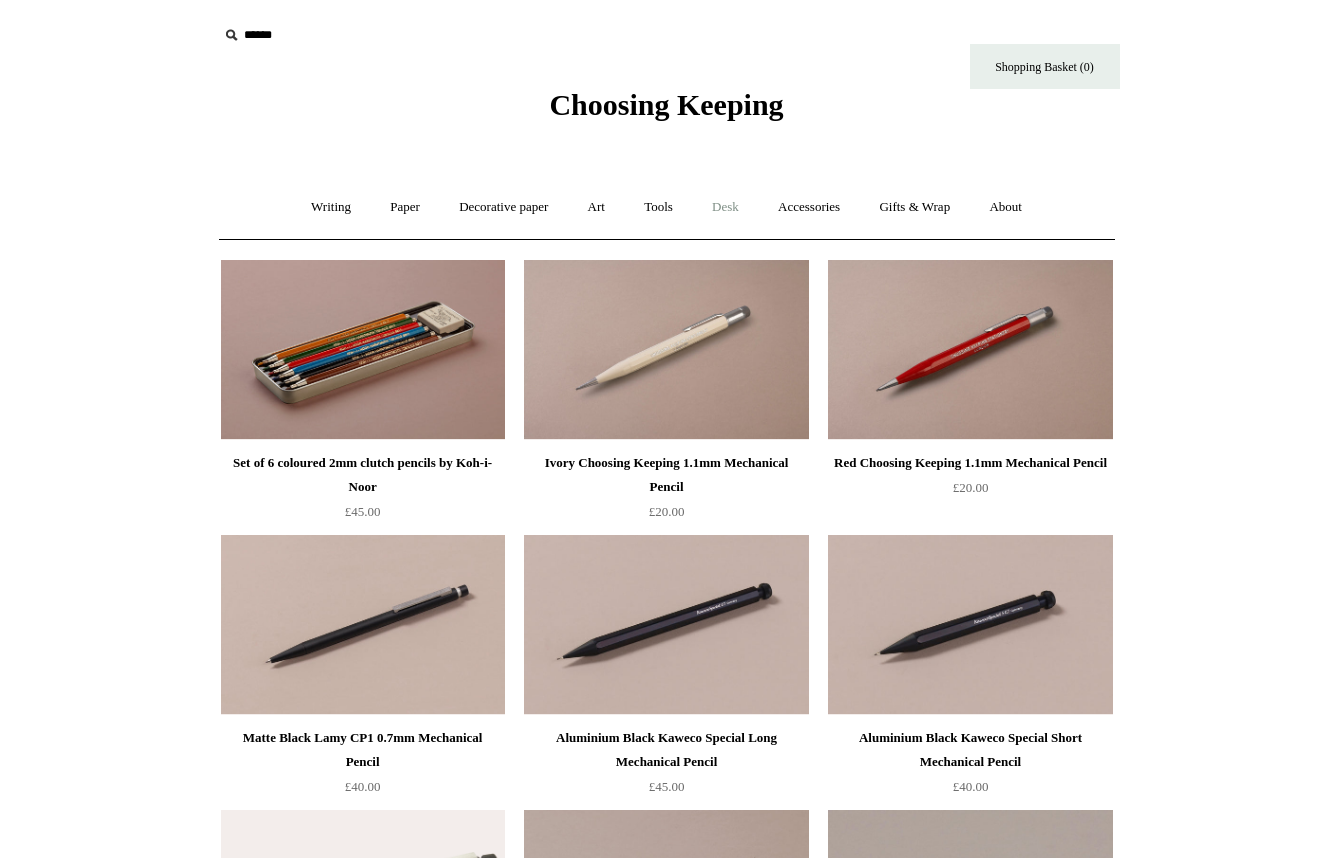 click on "Desk +" at bounding box center (725, 207) 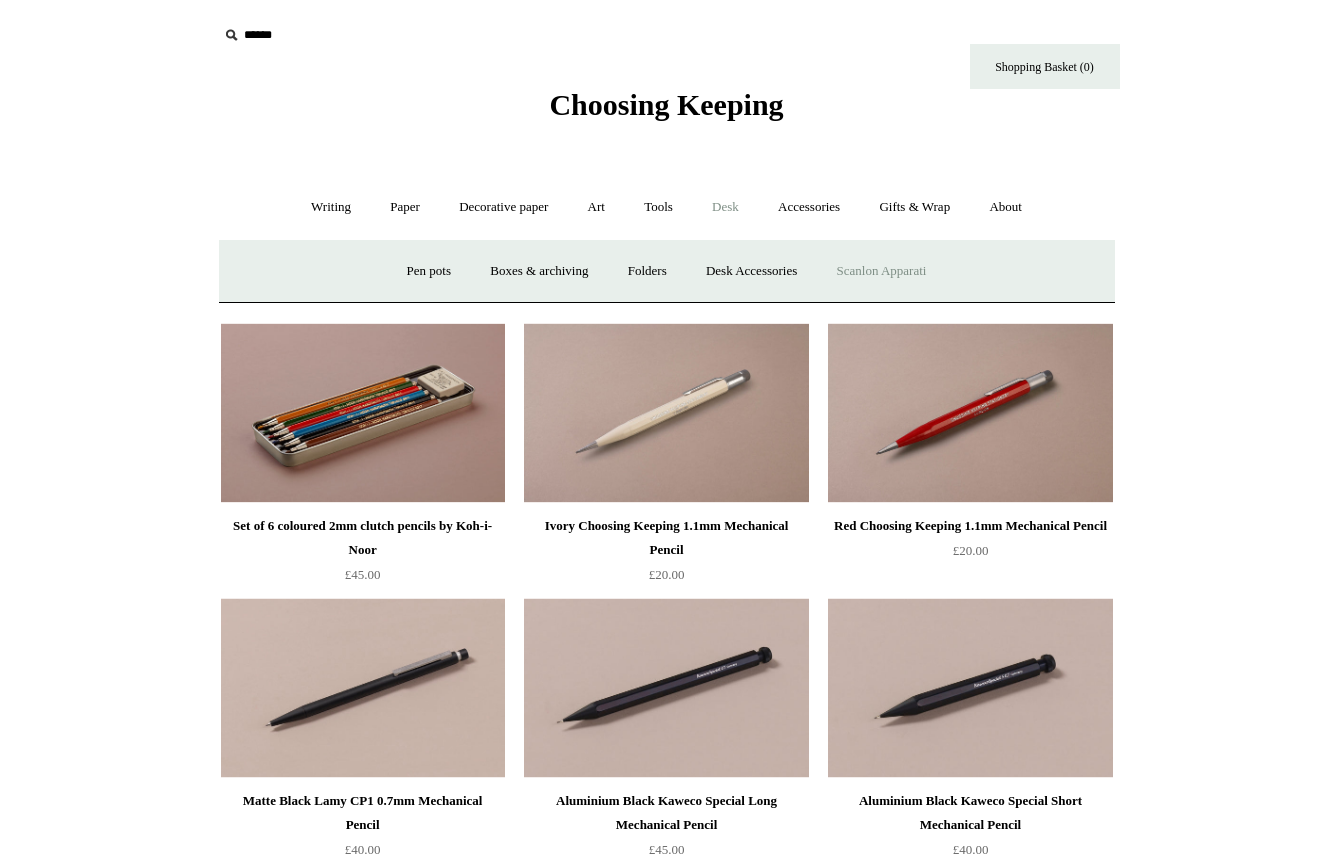 click on "Scanlon Apparati" at bounding box center [882, 271] 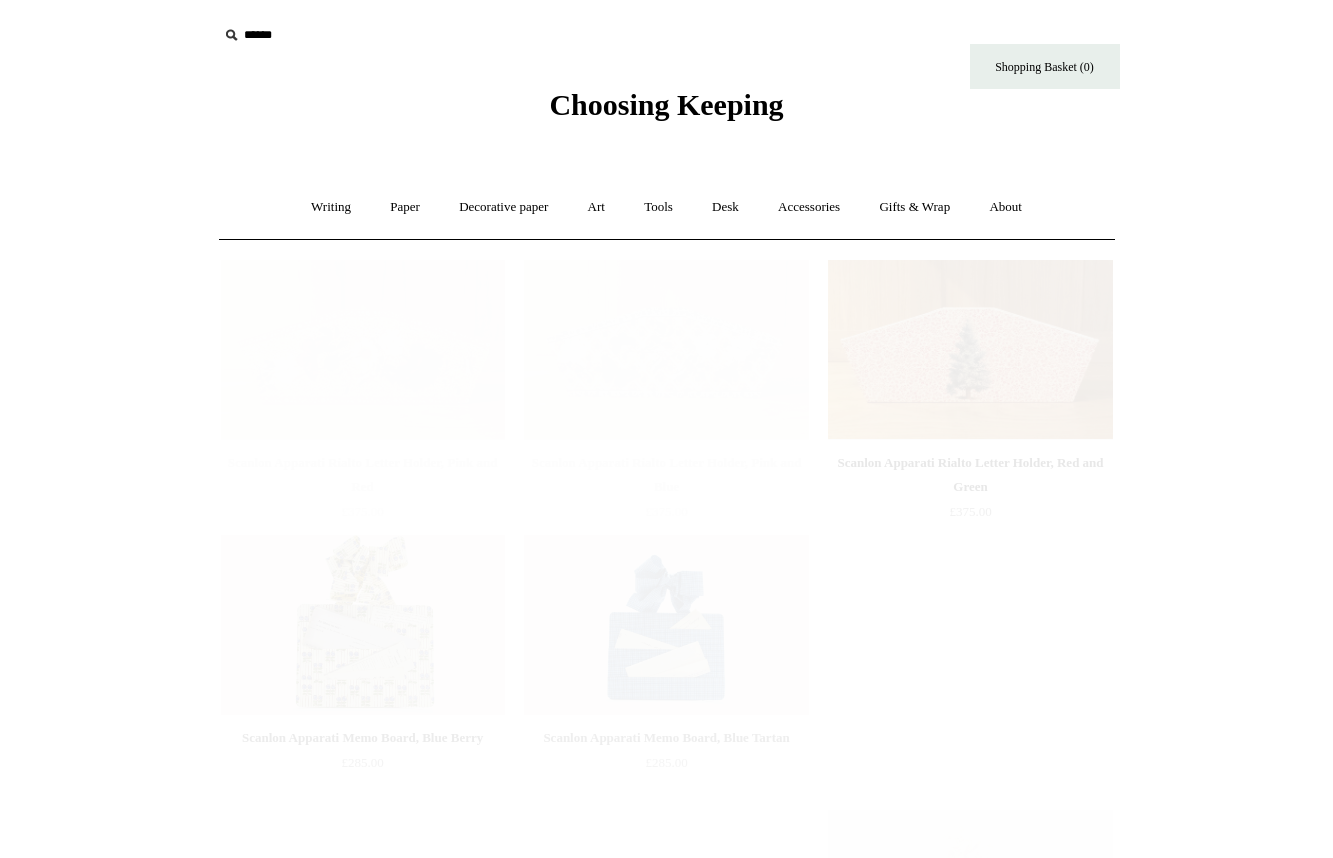 scroll, scrollTop: 0, scrollLeft: 0, axis: both 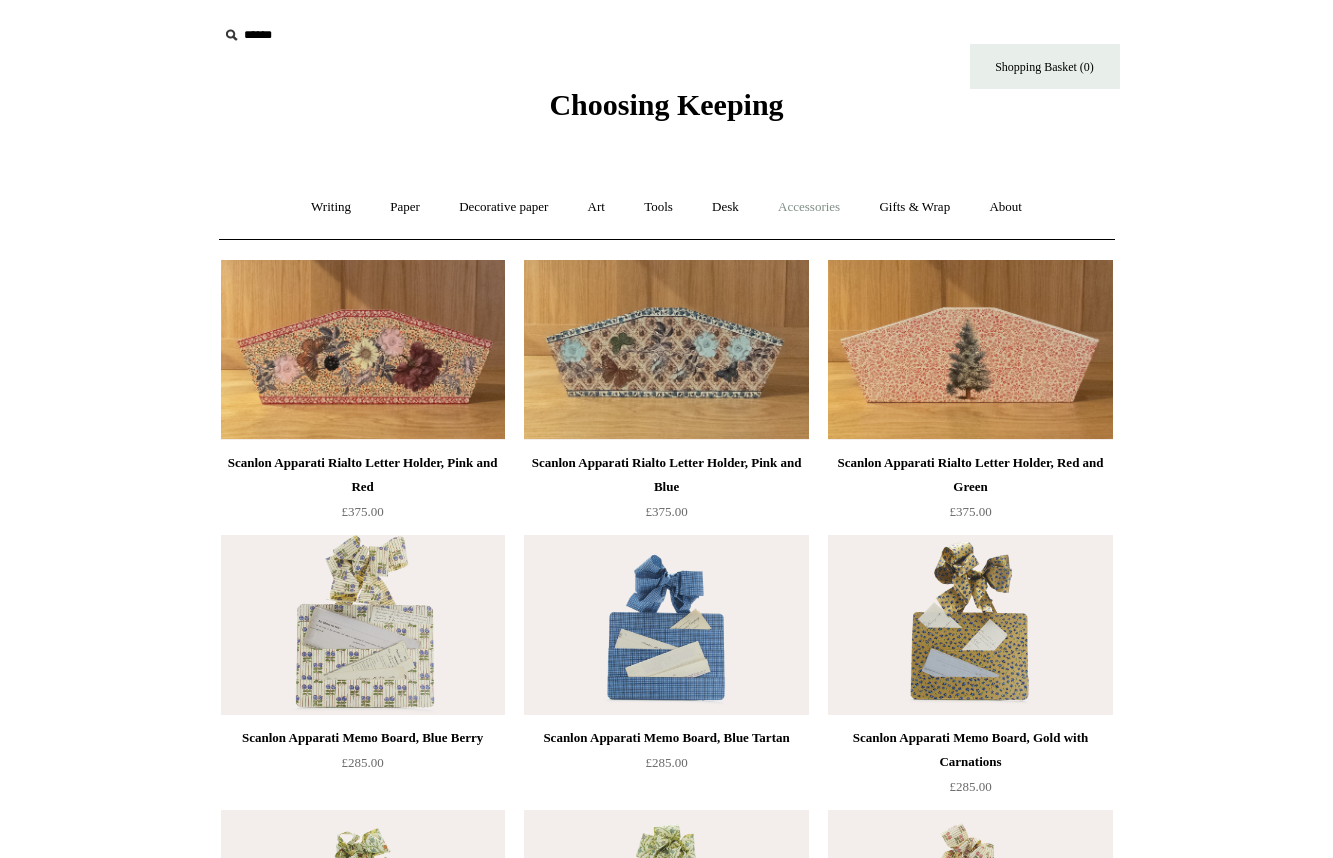 click on "Accessories +" at bounding box center [809, 207] 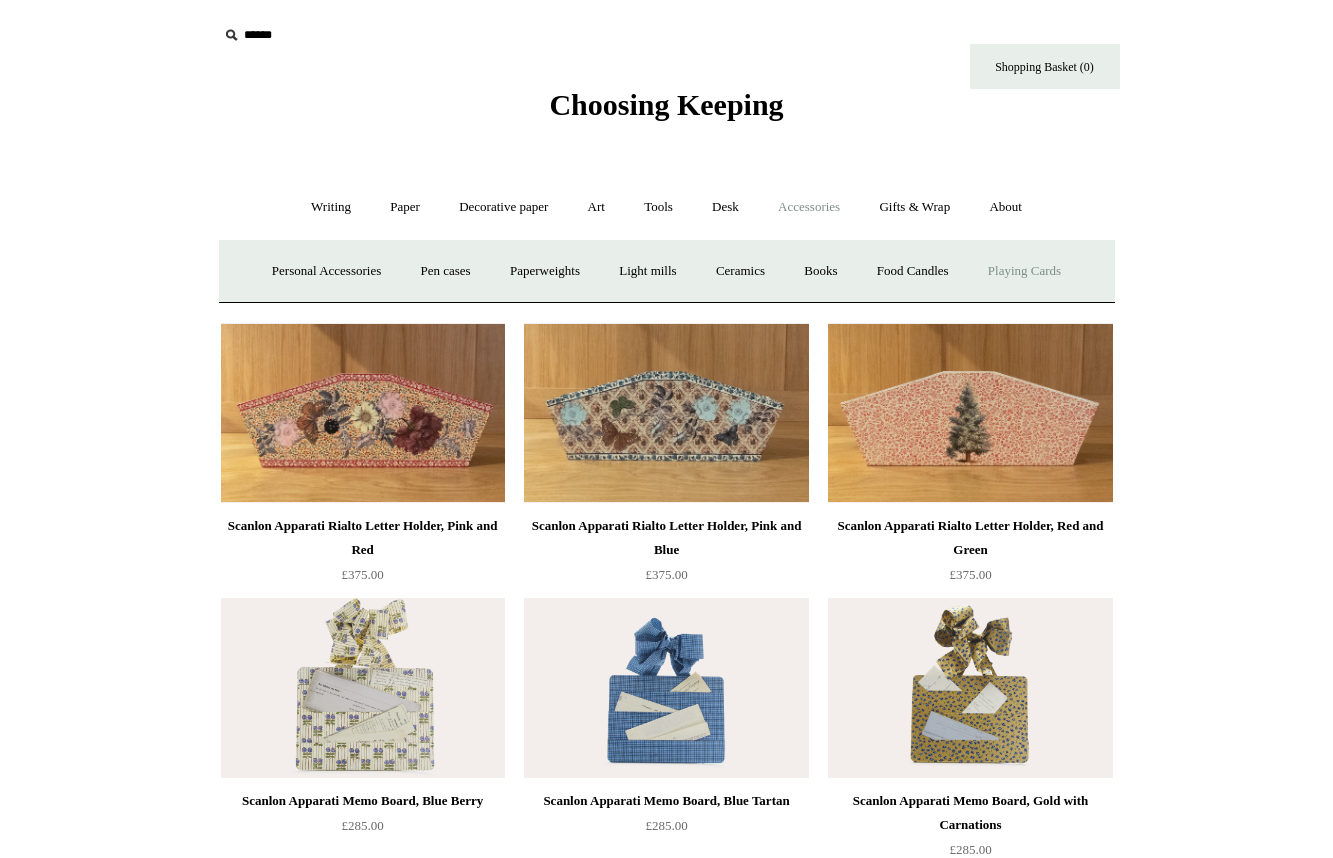 click on "Playing Cards" at bounding box center (1024, 271) 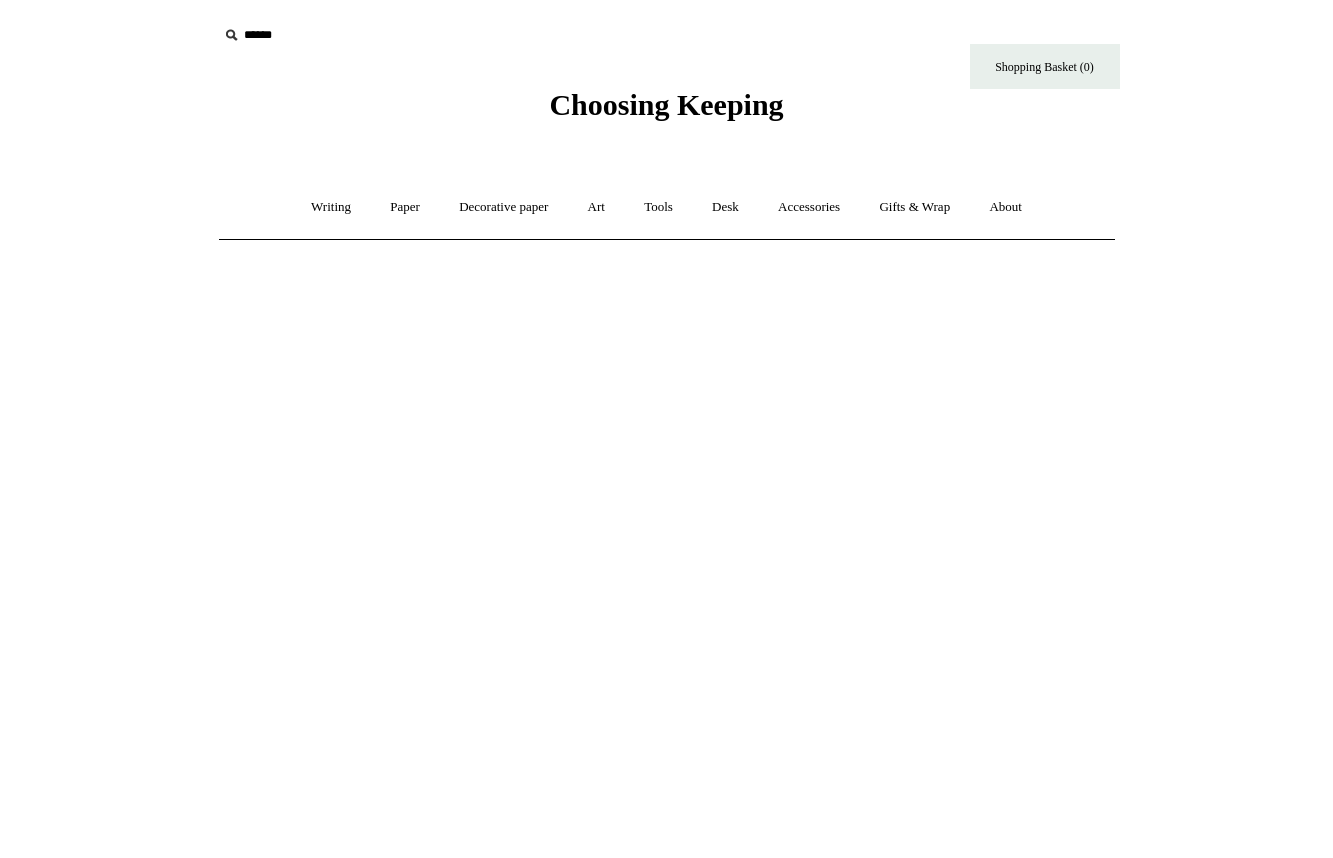scroll, scrollTop: 0, scrollLeft: 0, axis: both 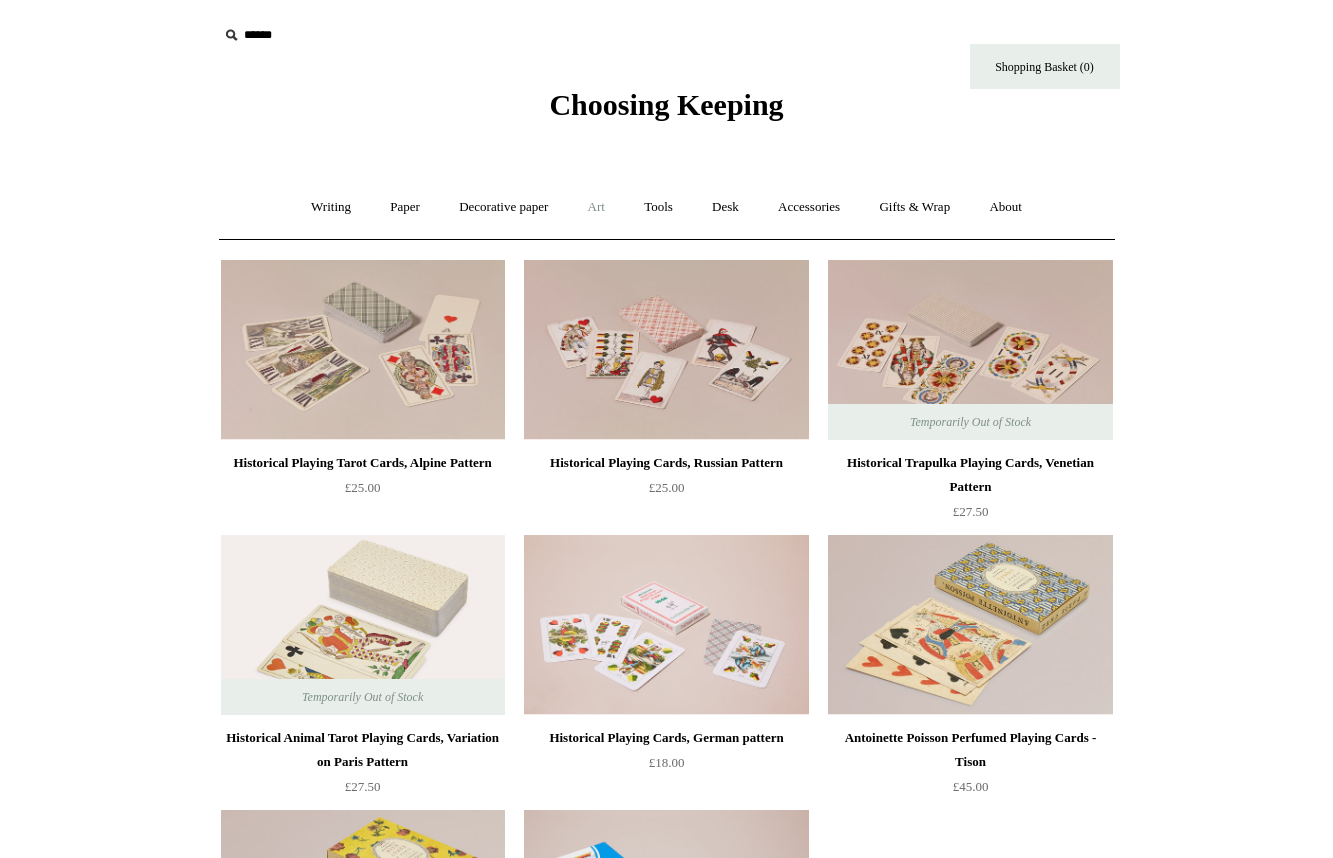 click on "Art +" at bounding box center [596, 207] 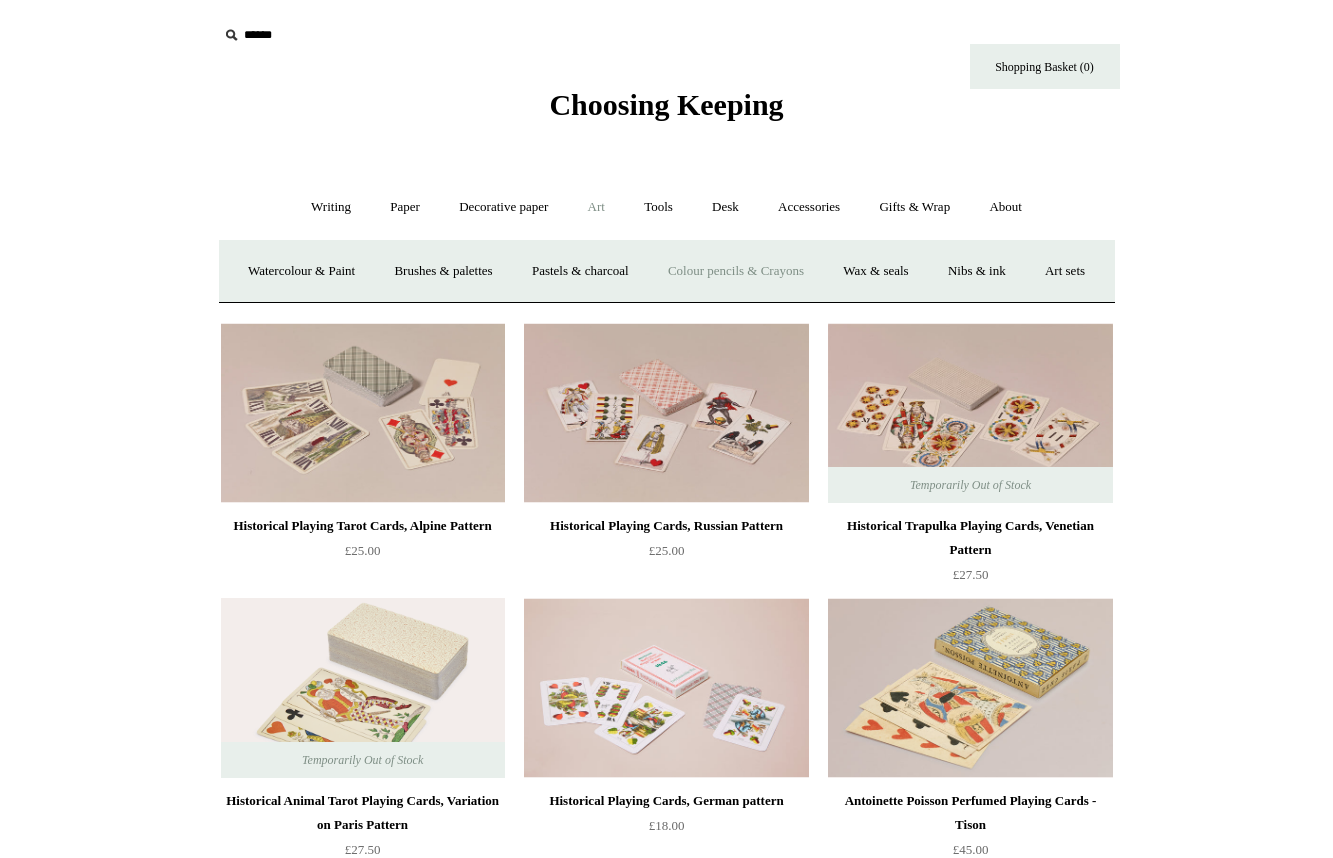 click on "Colour pencils & Crayons" at bounding box center (736, 271) 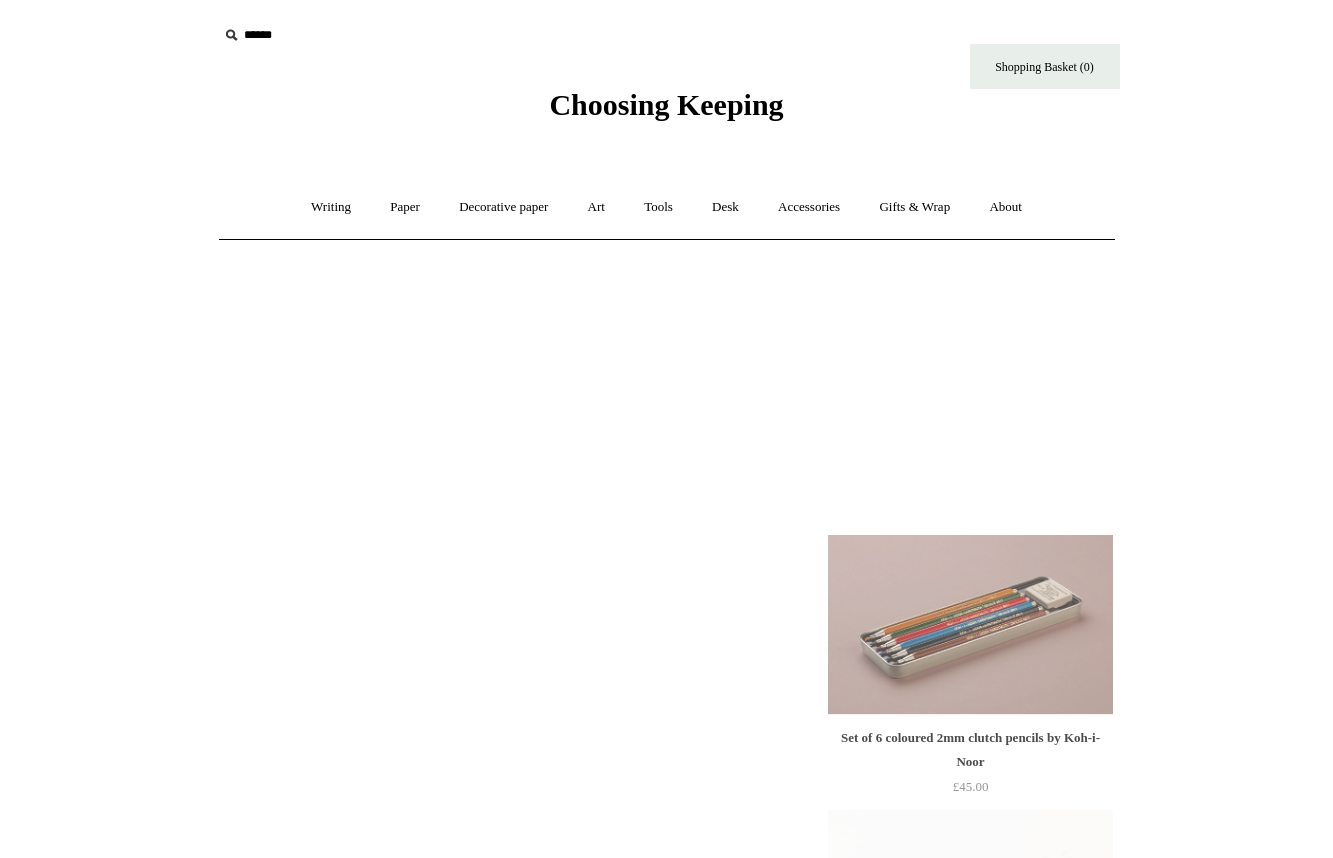 scroll, scrollTop: 0, scrollLeft: 0, axis: both 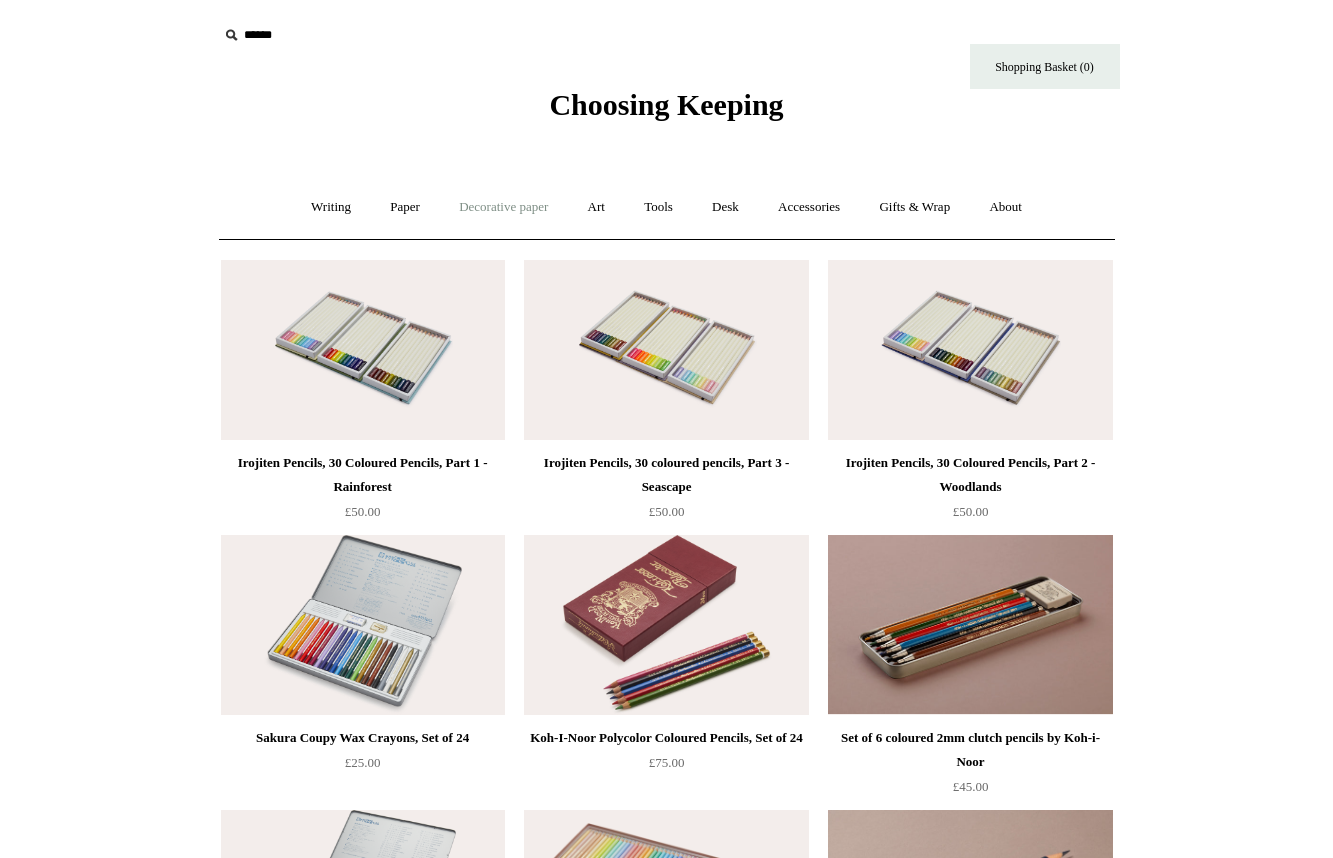 click on "Decorative paper +" at bounding box center [503, 207] 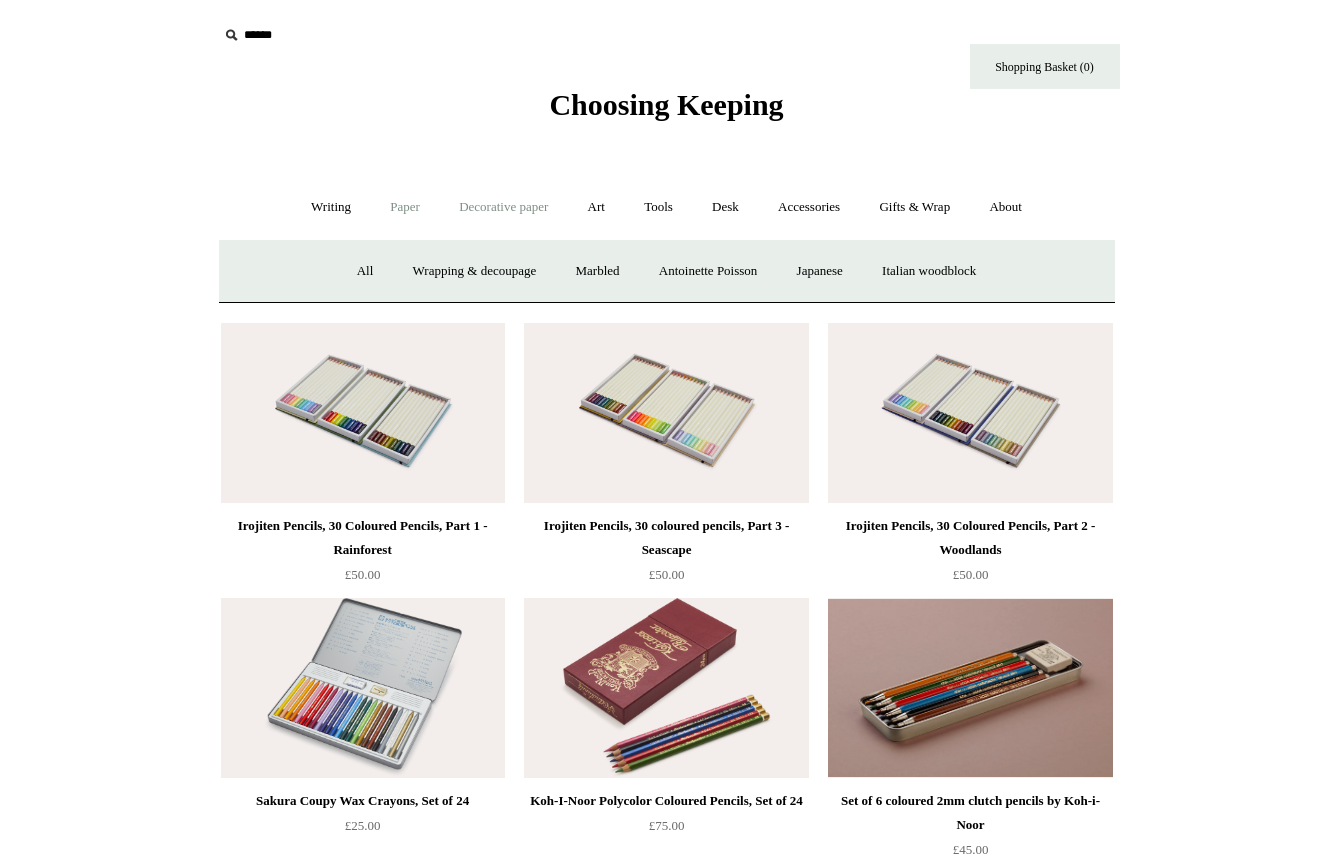 click on "Paper +" at bounding box center [405, 207] 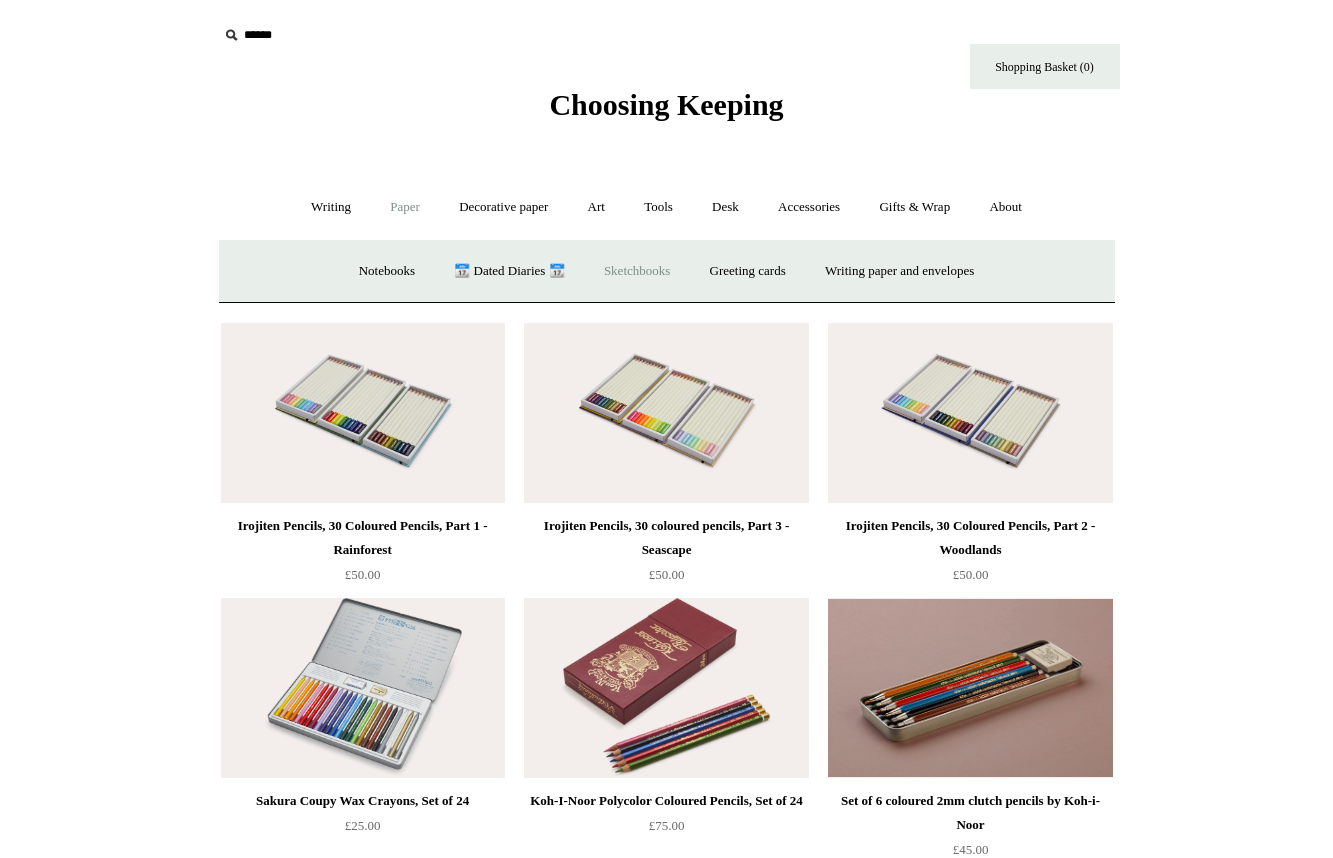 click on "Sketchbooks +" at bounding box center [637, 271] 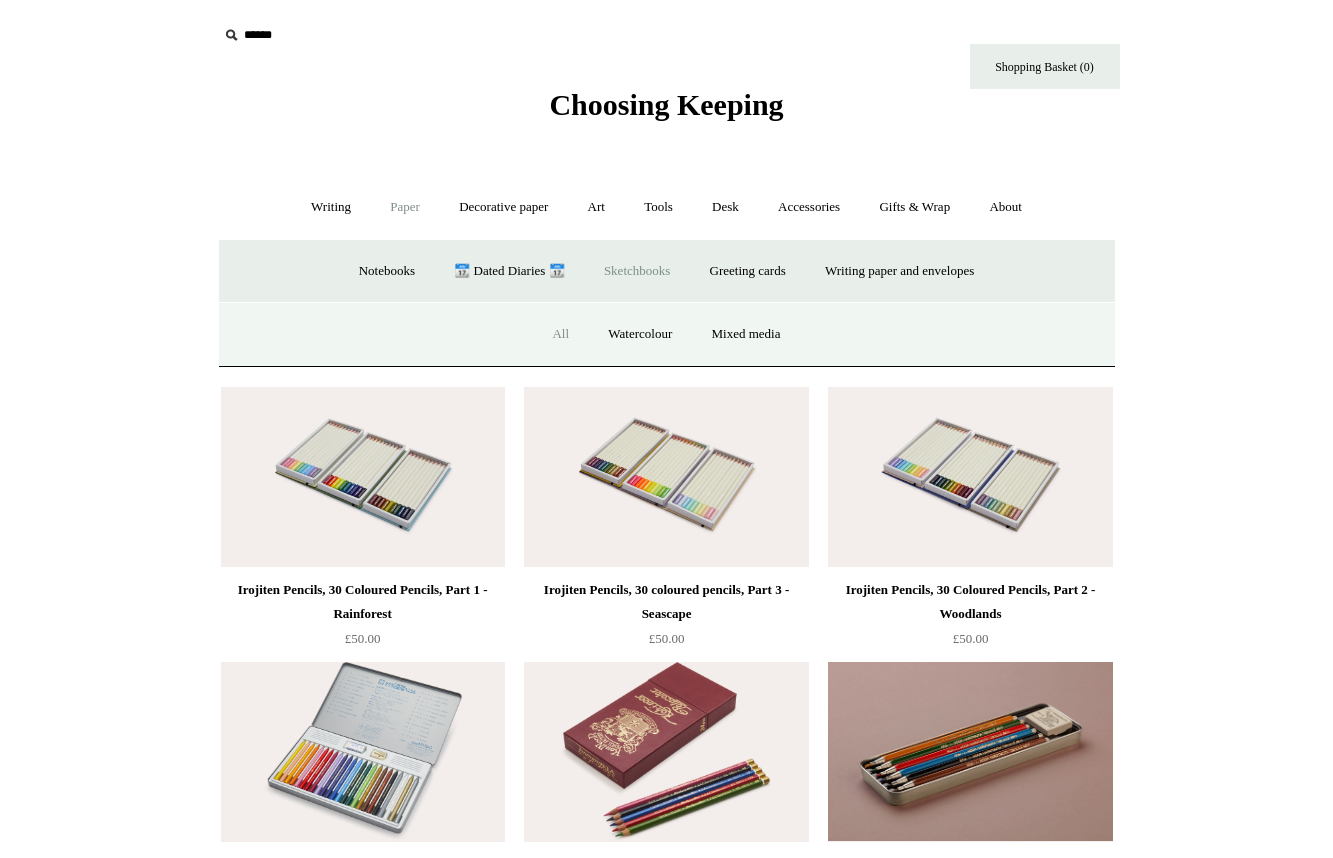 click on "All" at bounding box center (560, 334) 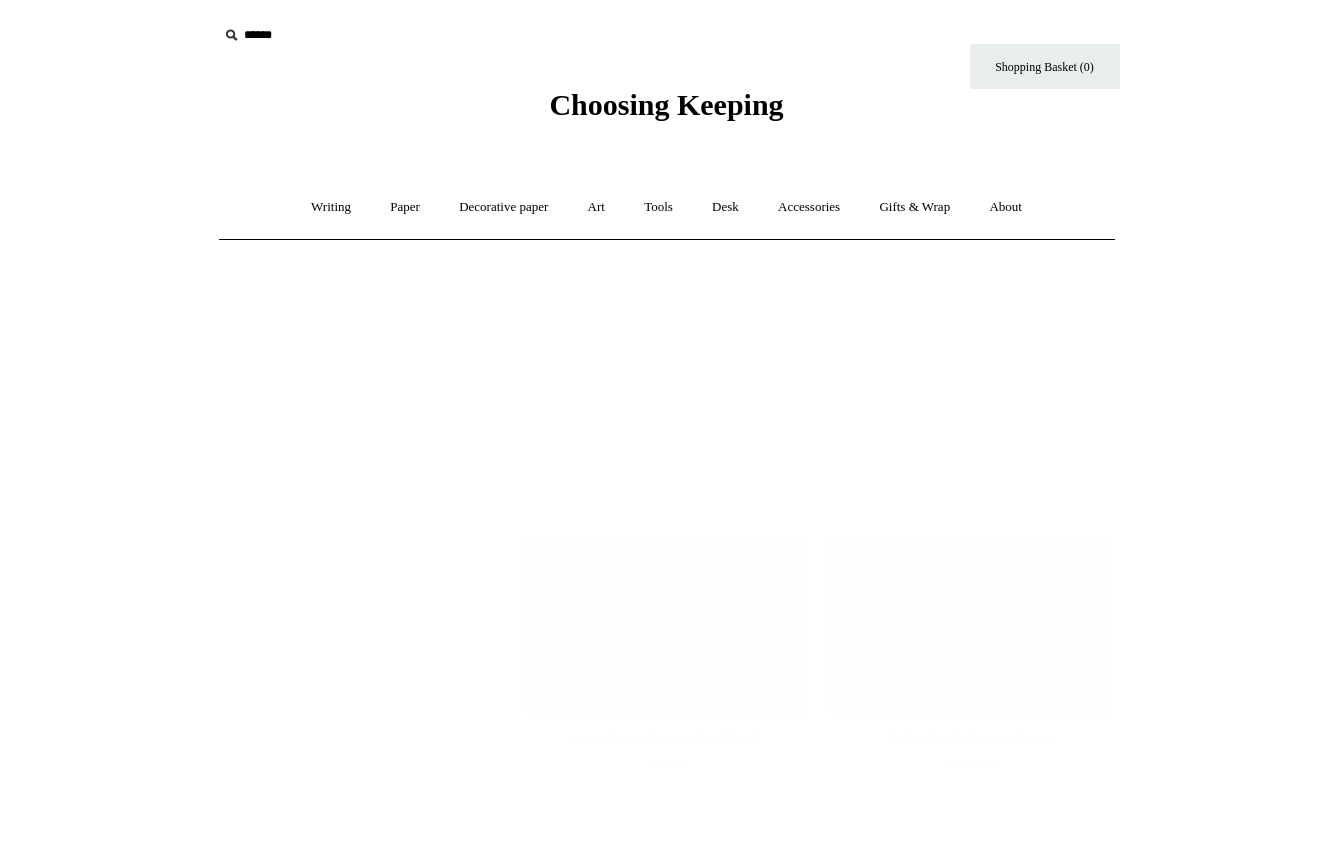 scroll, scrollTop: 0, scrollLeft: 0, axis: both 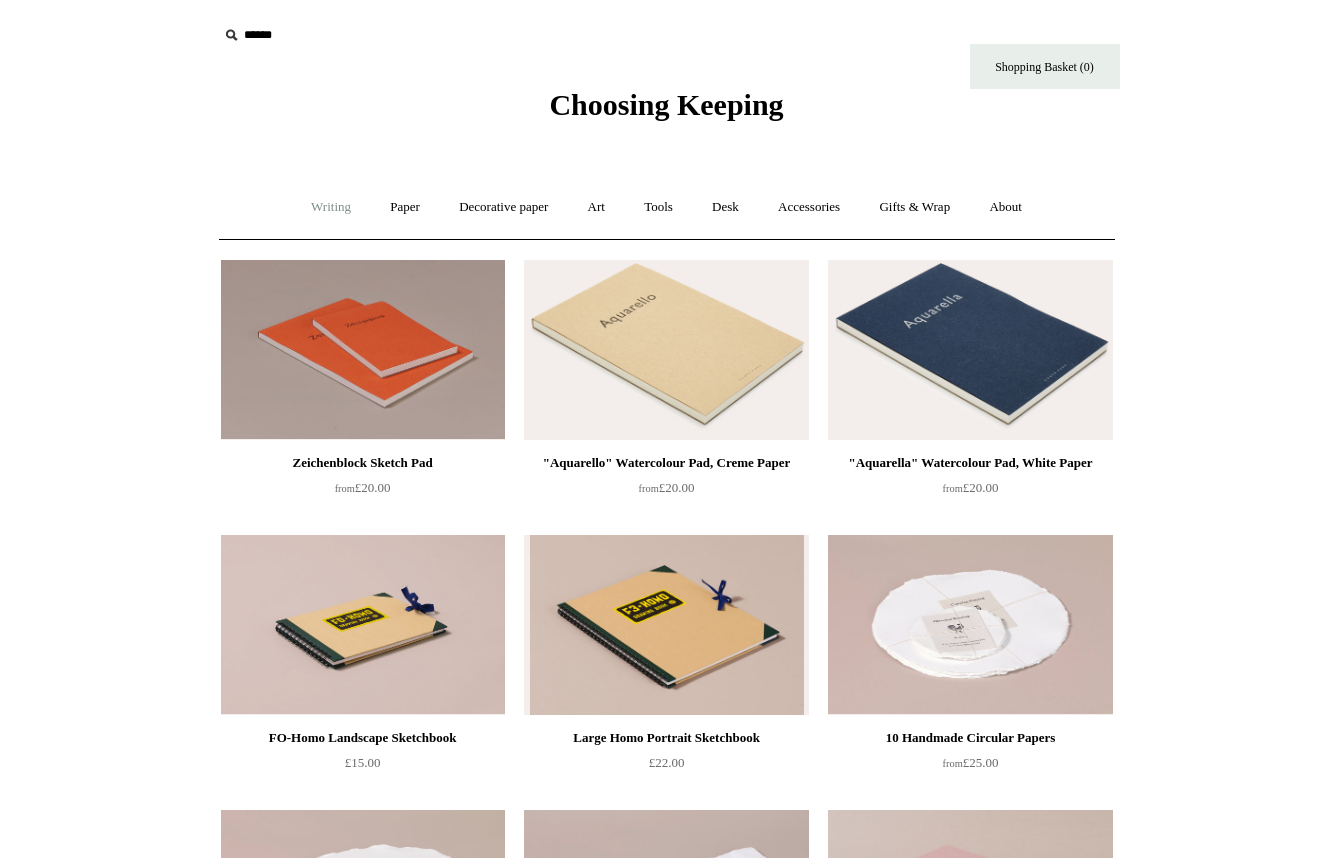 click on "Writing +" at bounding box center (331, 207) 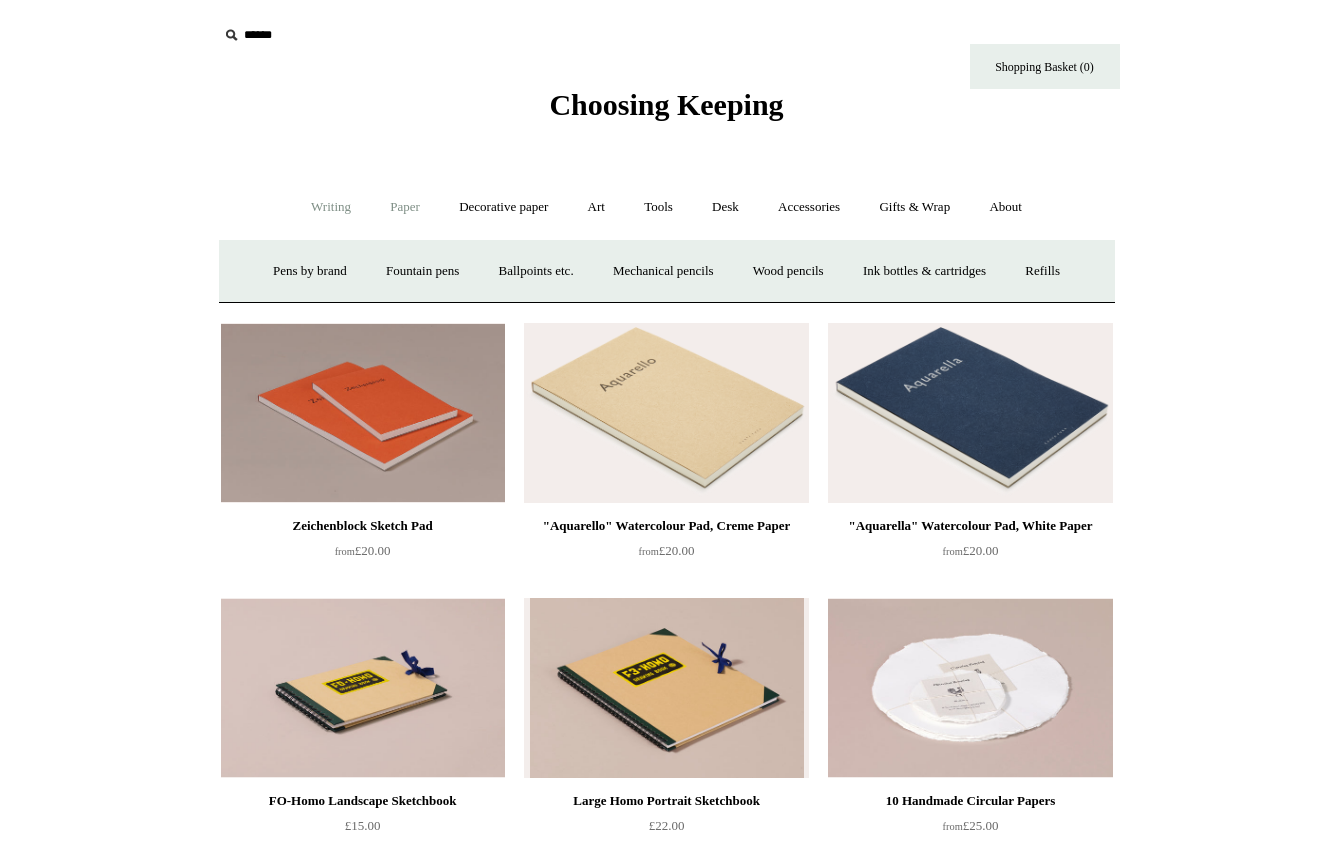 click on "Paper +" at bounding box center (405, 207) 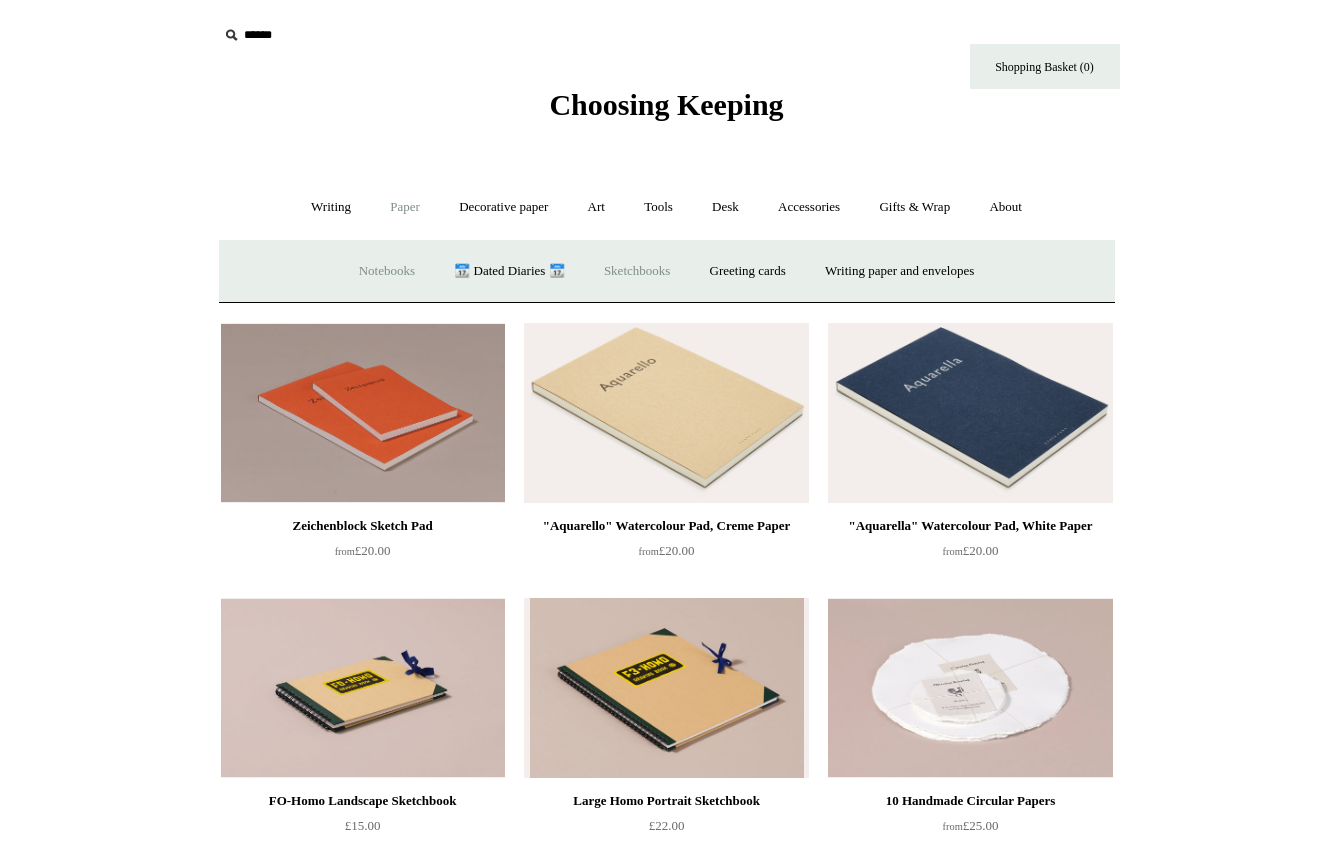 click on "Notebooks +" at bounding box center [387, 271] 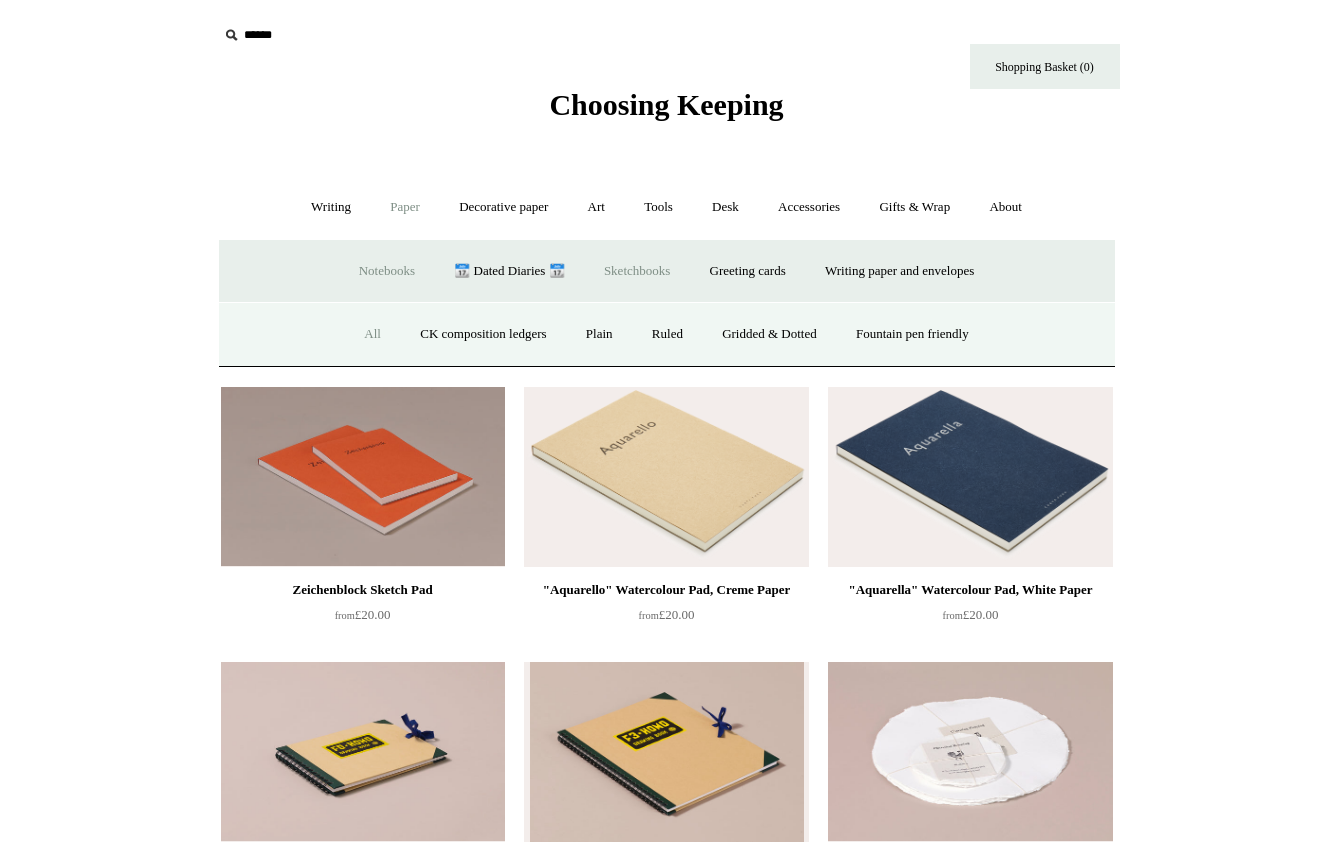 click on "All" at bounding box center (372, 334) 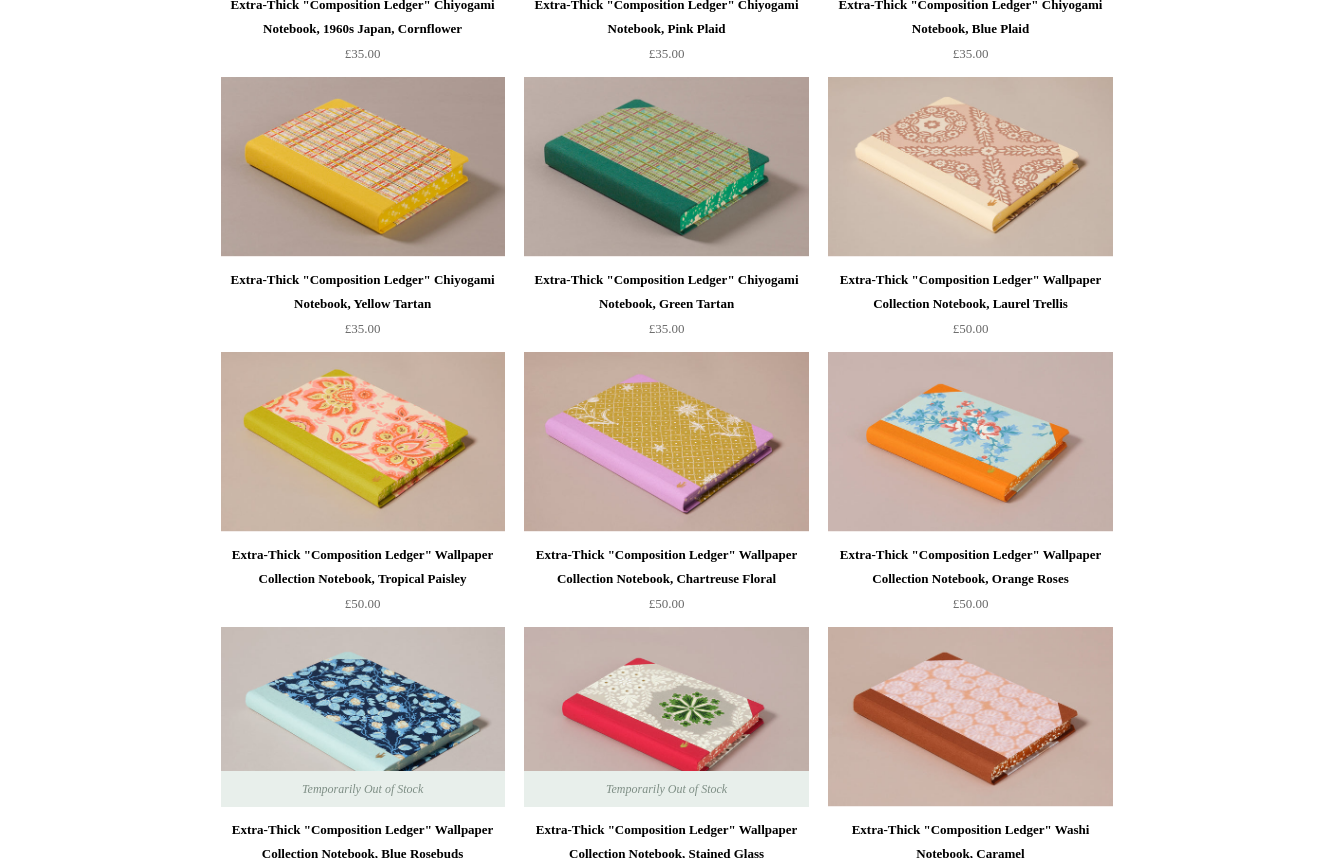 scroll, scrollTop: 2137, scrollLeft: 0, axis: vertical 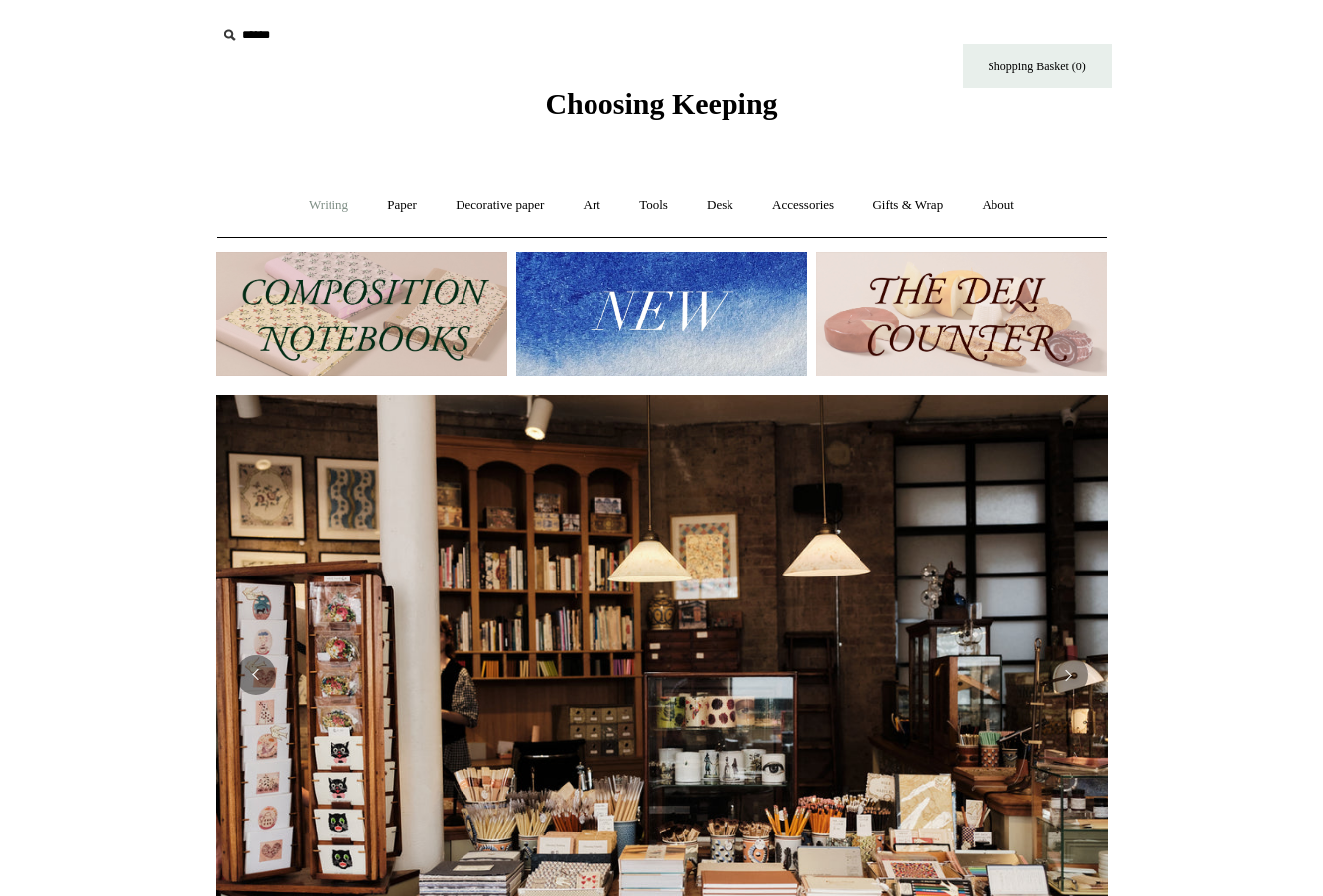 click on "Writing +" at bounding box center [329, 205] 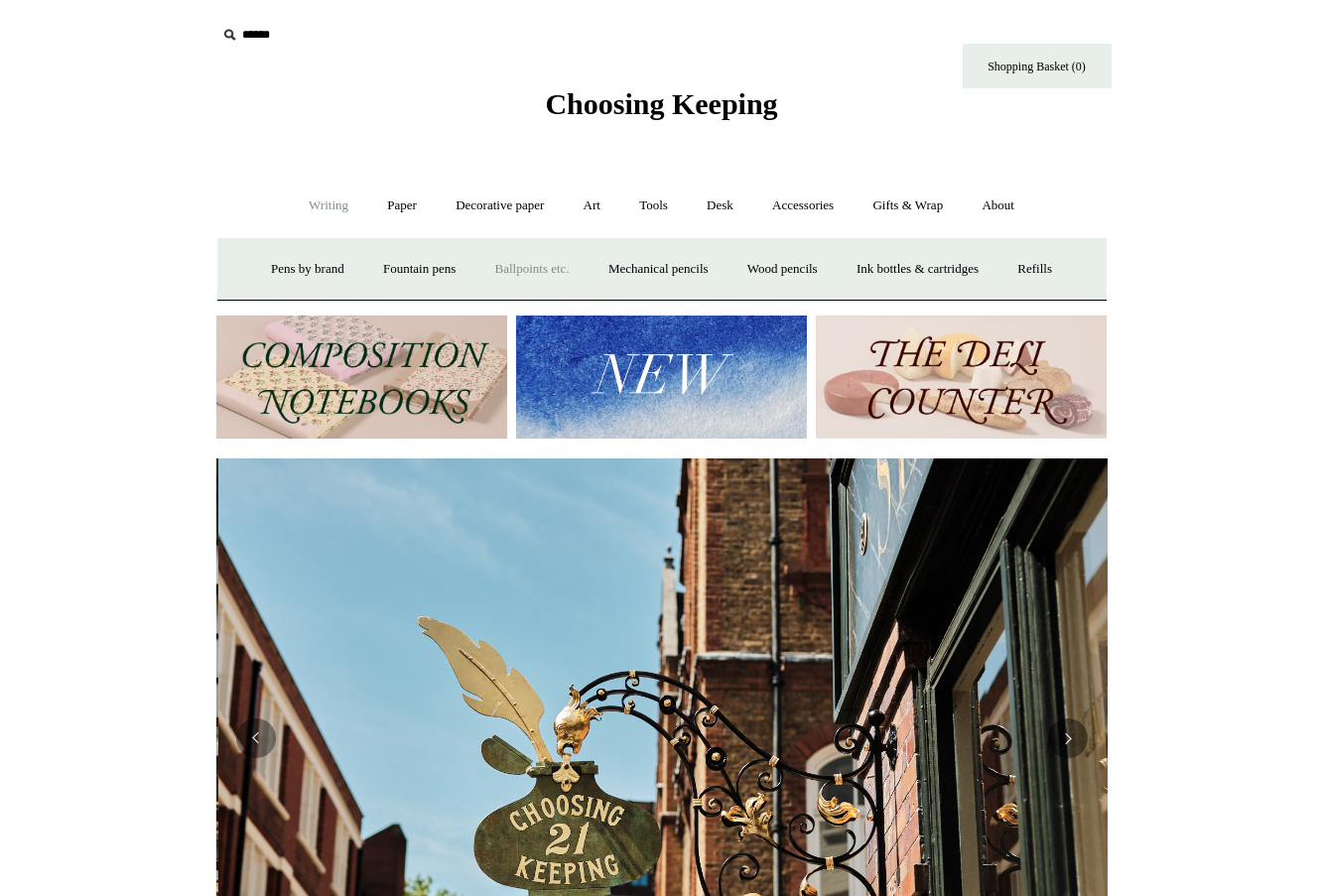 click on "Ballpoints etc. +" at bounding box center [532, 269] 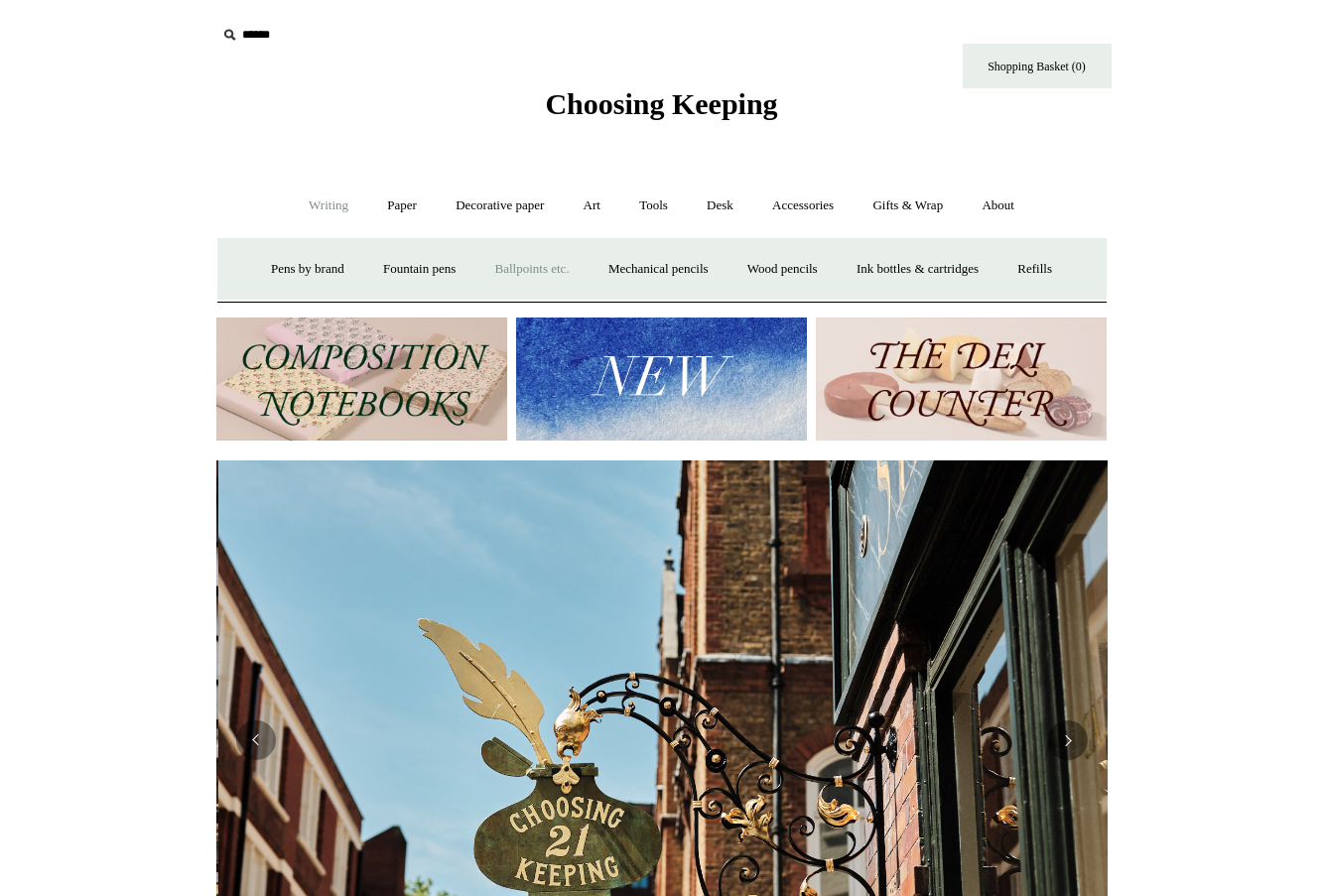 scroll, scrollTop: 0, scrollLeft: 891, axis: horizontal 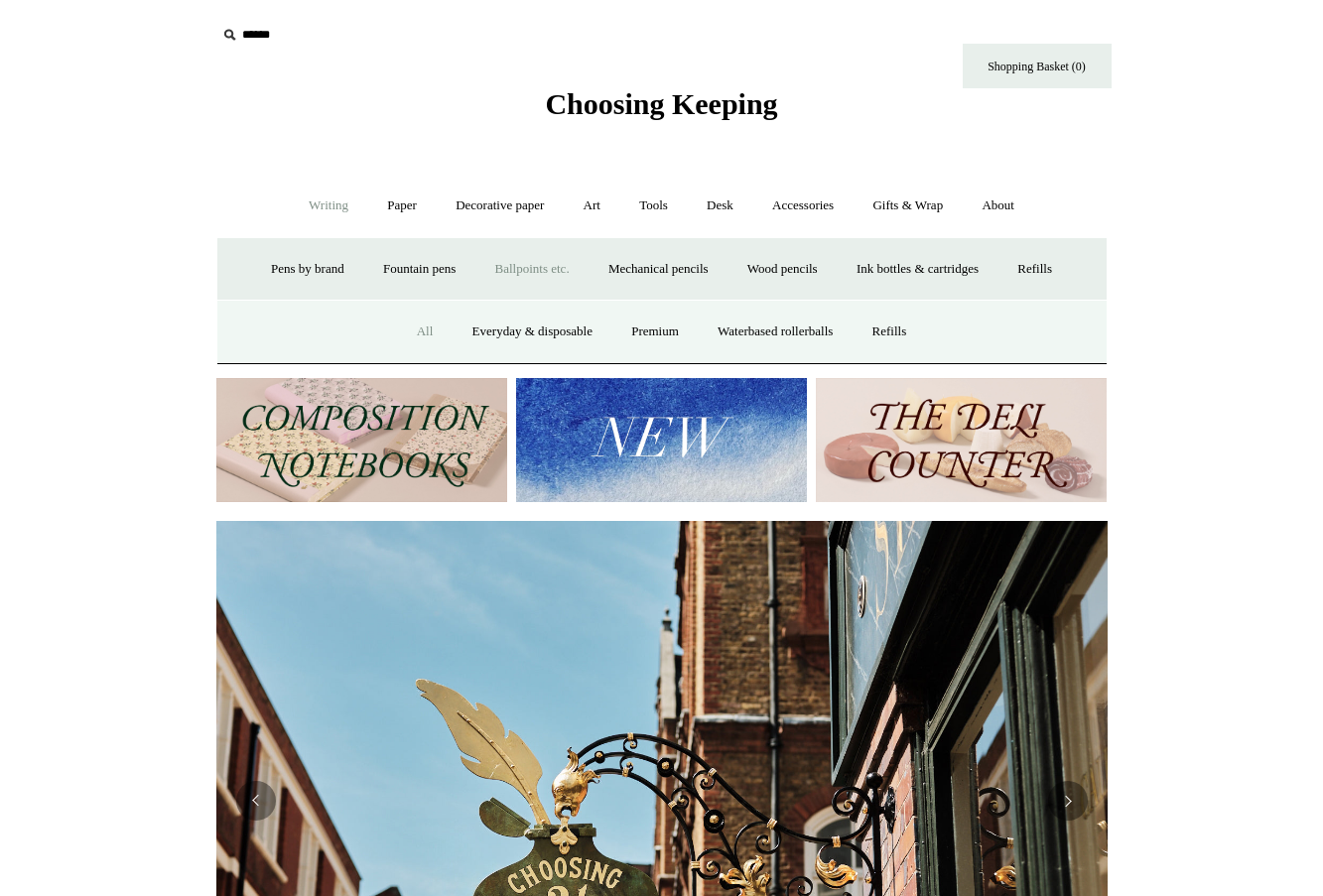 click on "All" at bounding box center (425, 331) 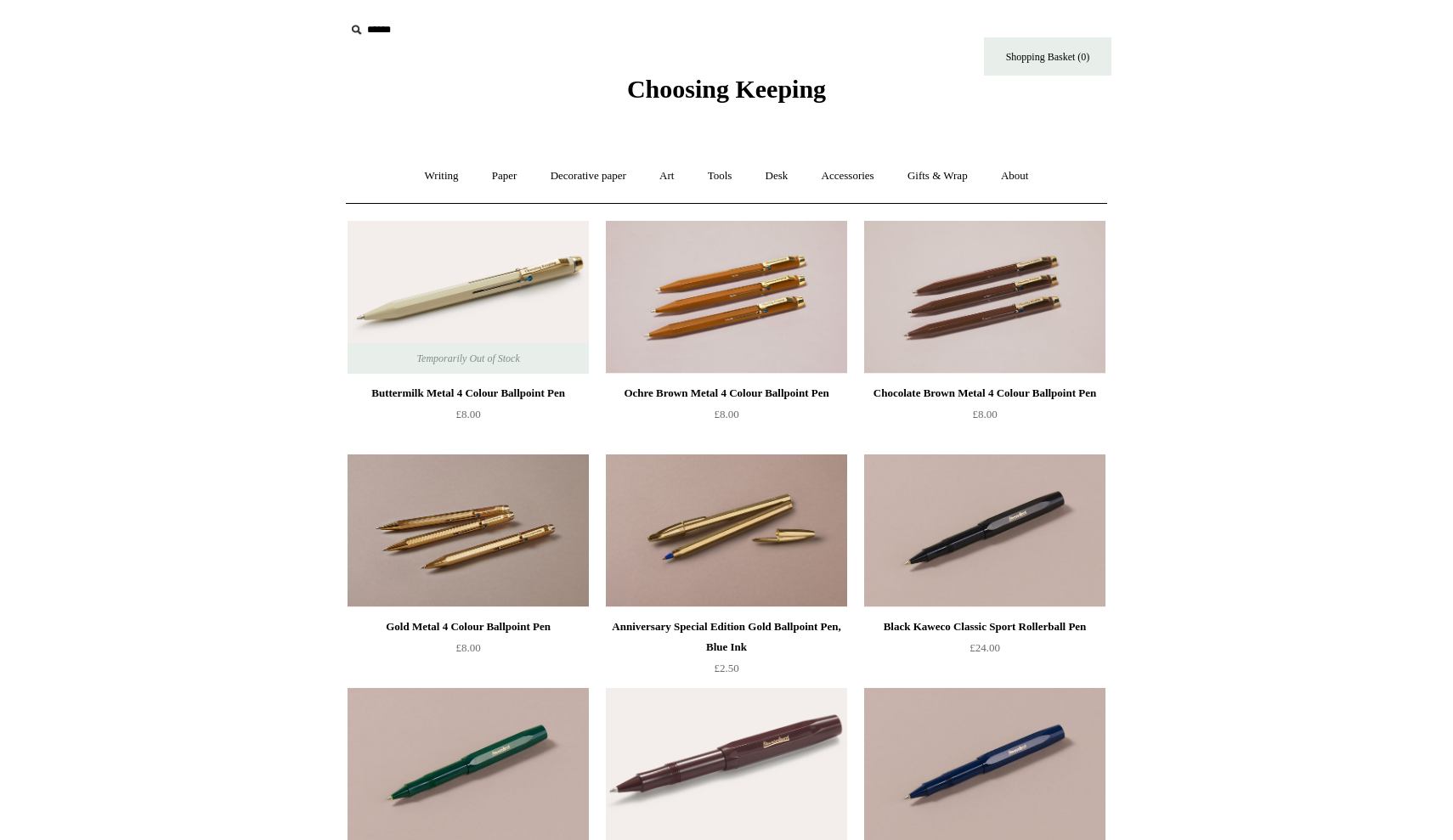 scroll, scrollTop: 0, scrollLeft: 0, axis: both 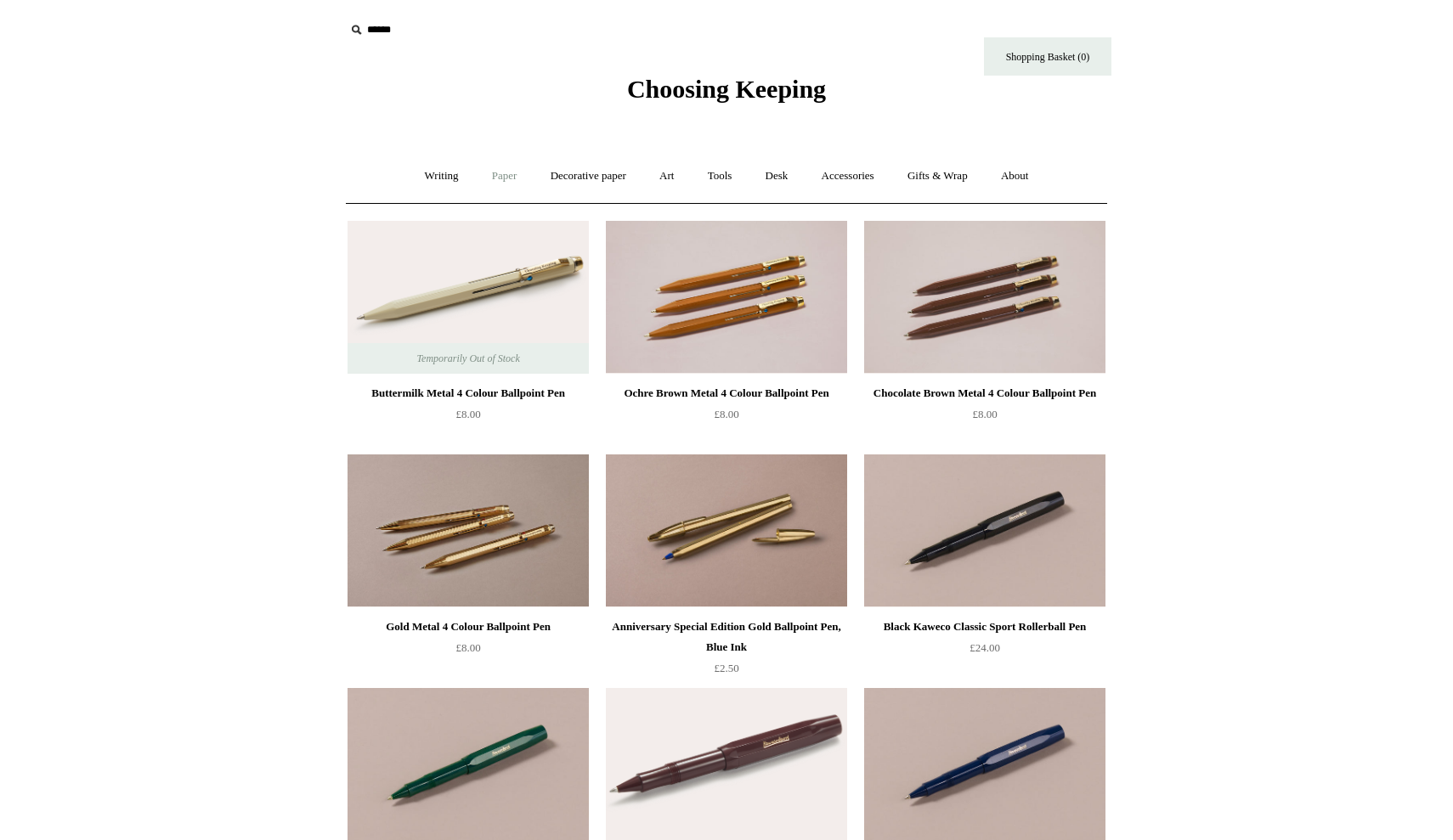 click on "Paper +" at bounding box center (505, 176) 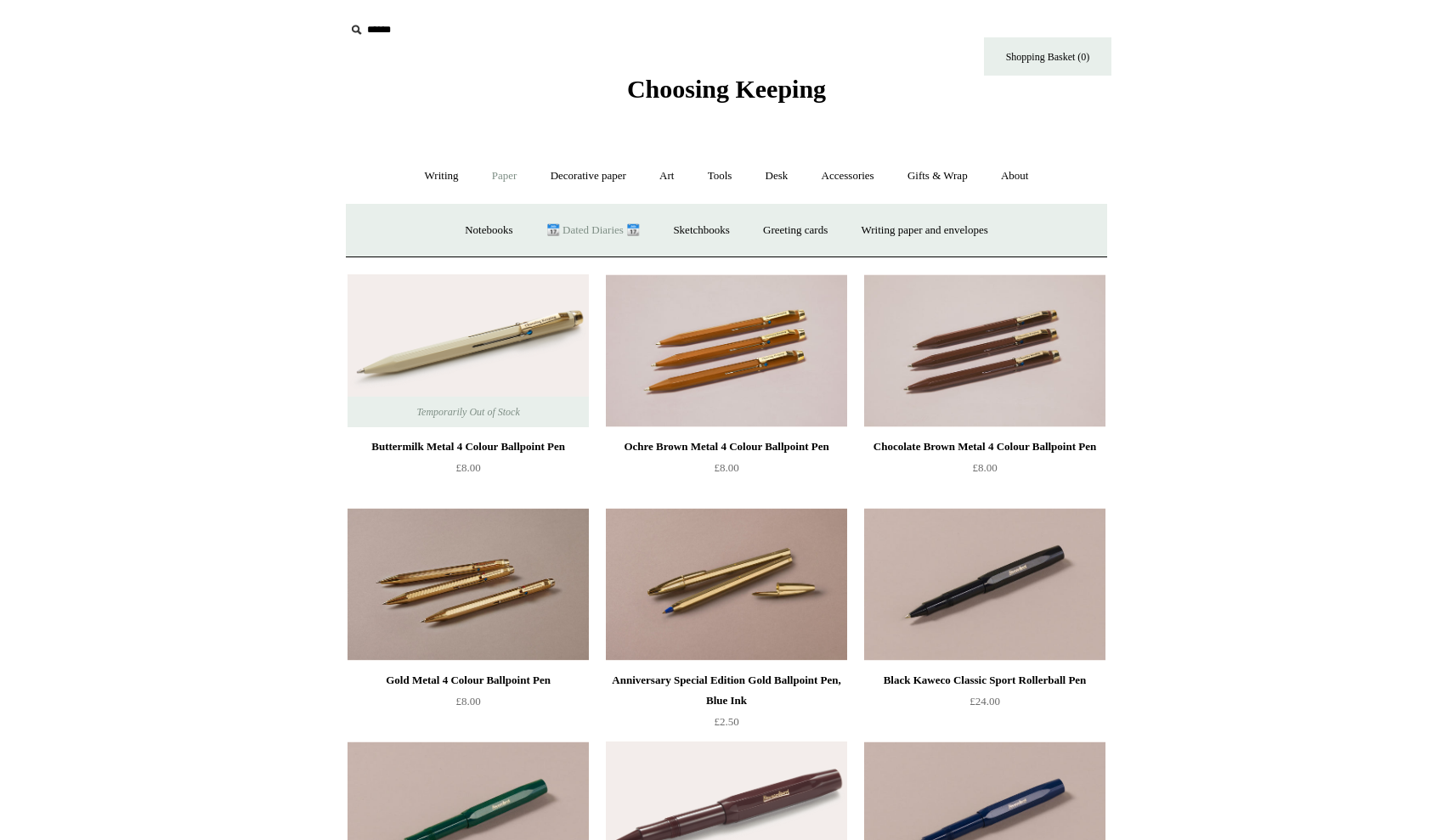 click on "📆 Dated Diaries 📆" at bounding box center [593, 230] 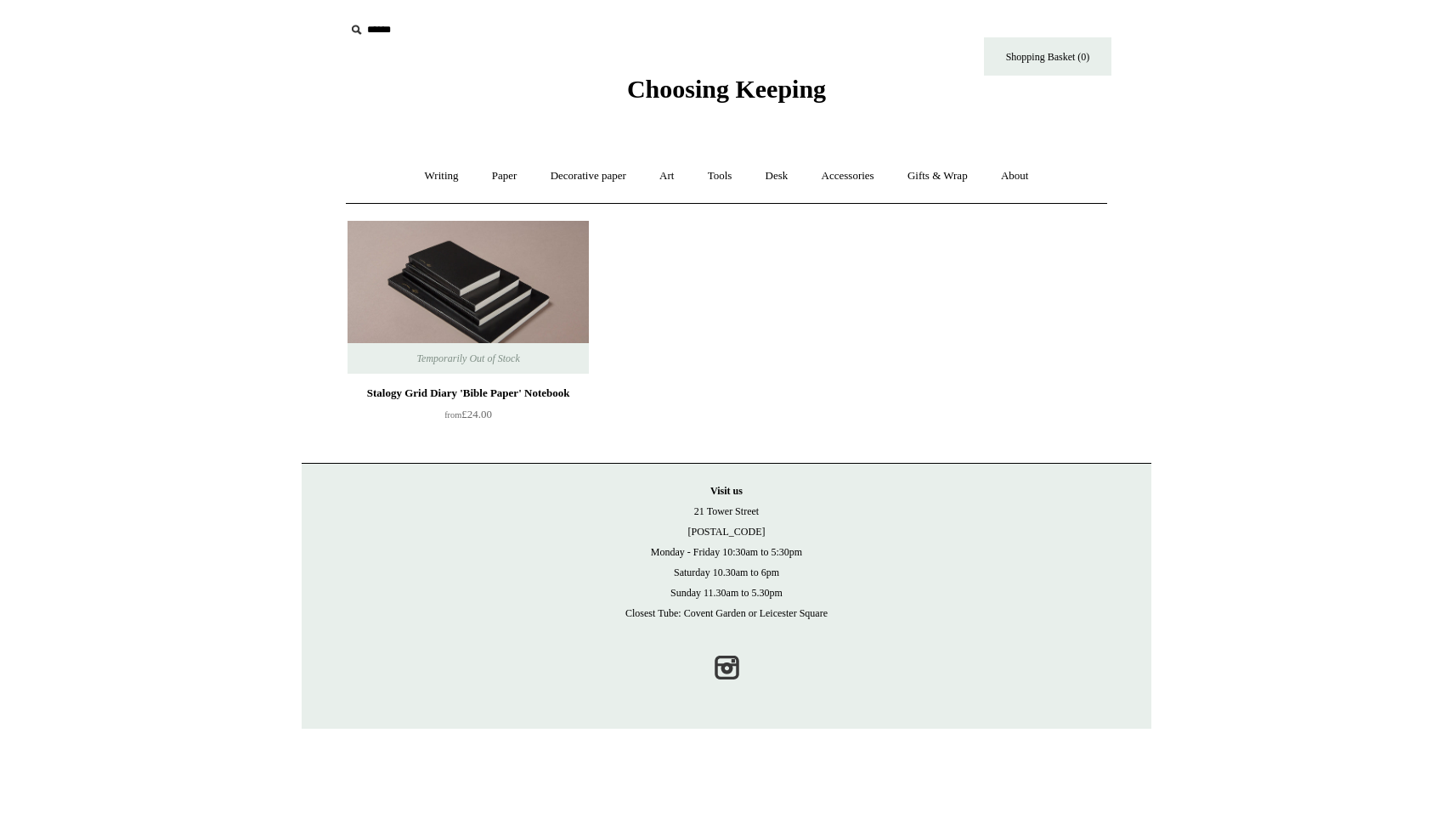 scroll, scrollTop: 0, scrollLeft: 0, axis: both 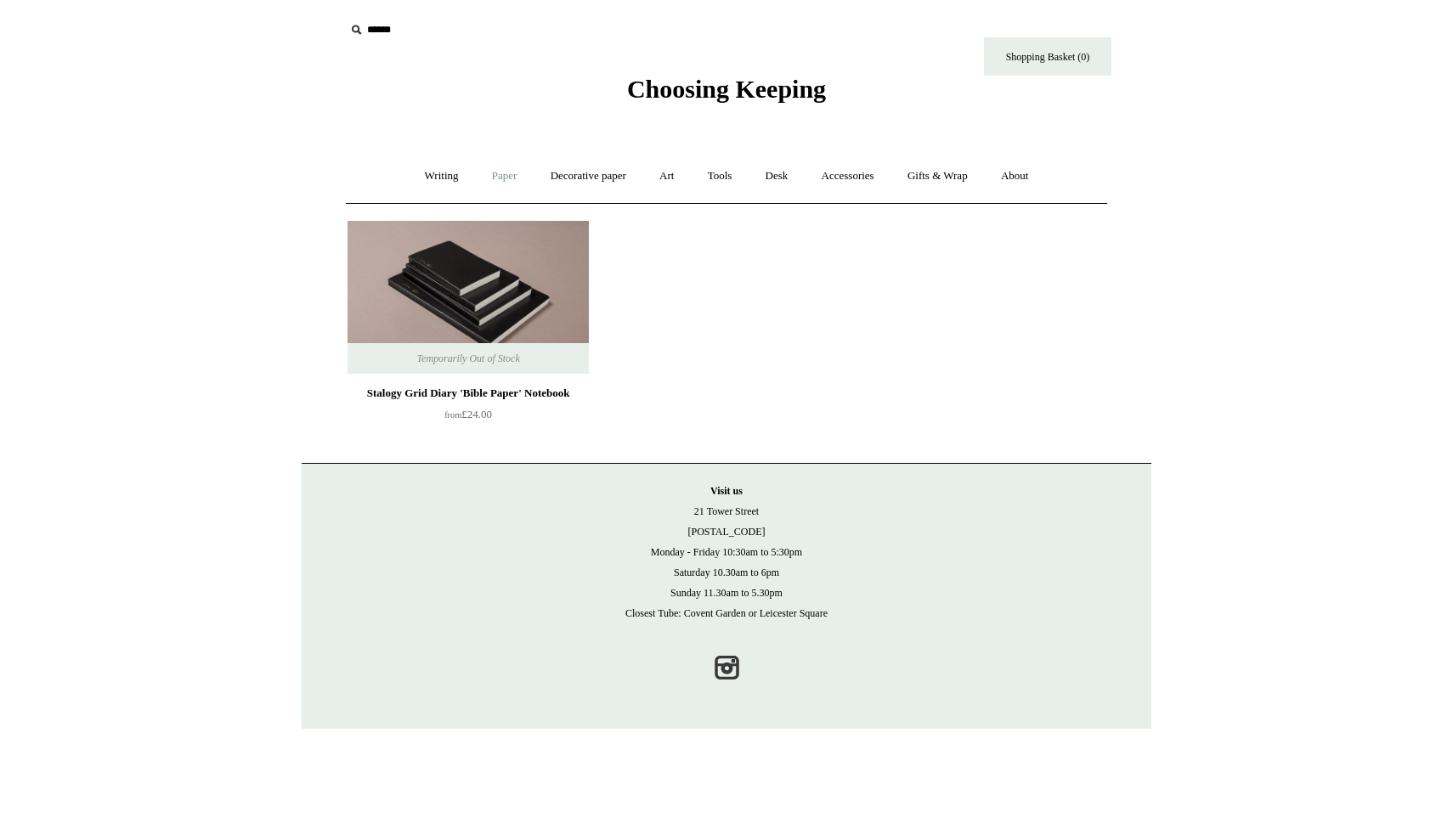 click on "Paper +" at bounding box center [505, 176] 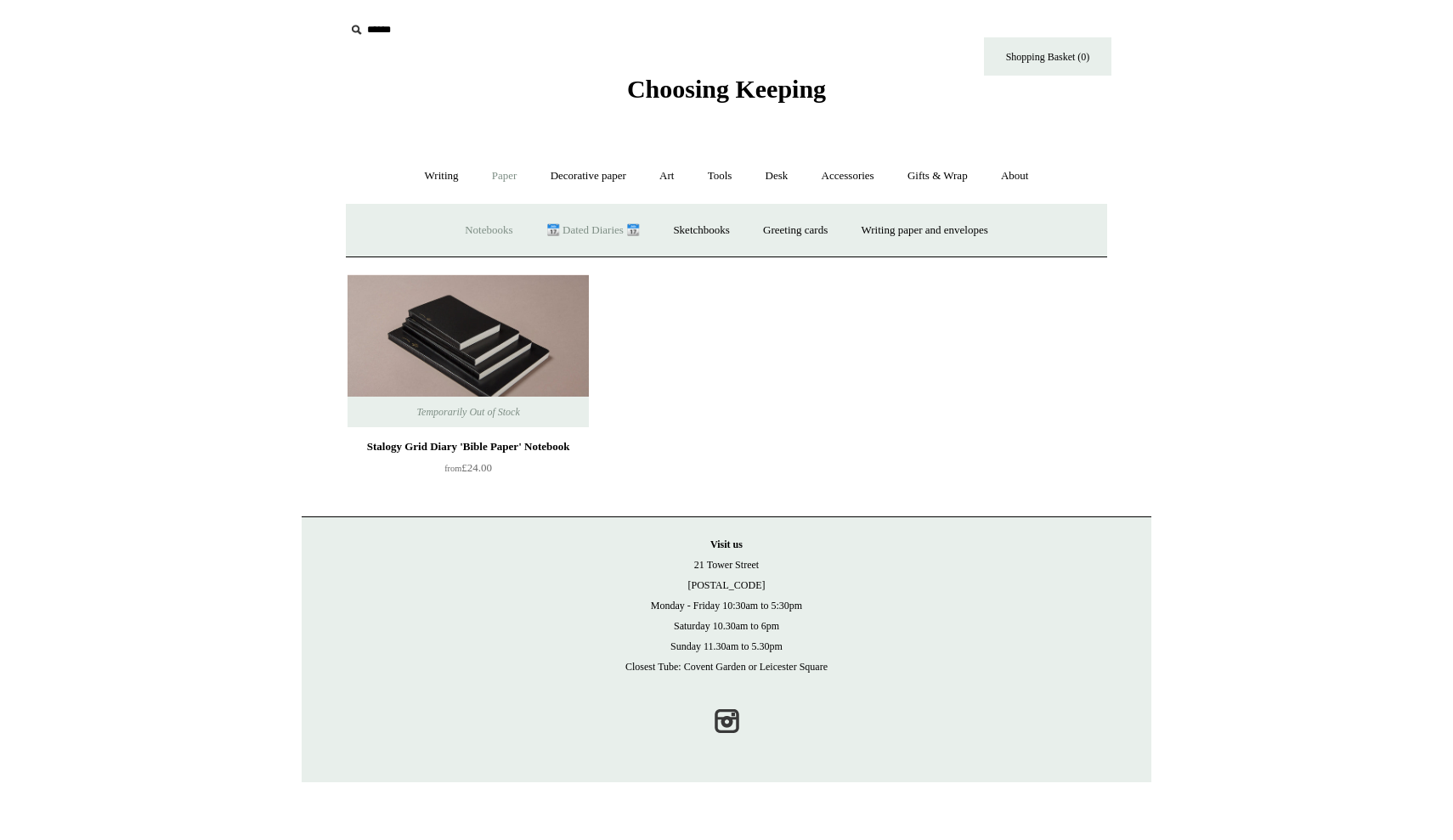 click on "Notebooks +" at bounding box center (489, 230) 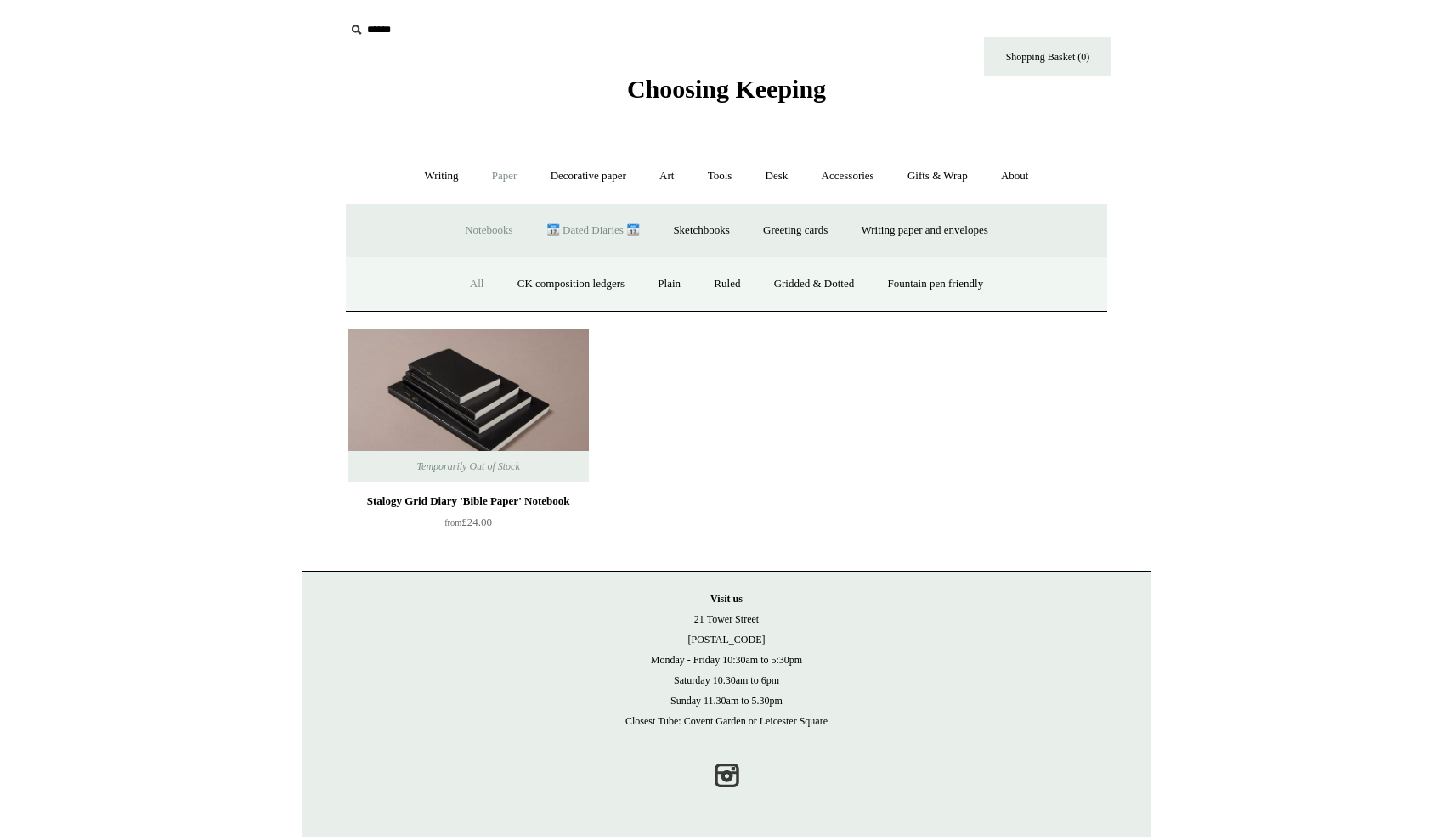 click on "All" at bounding box center (477, 284) 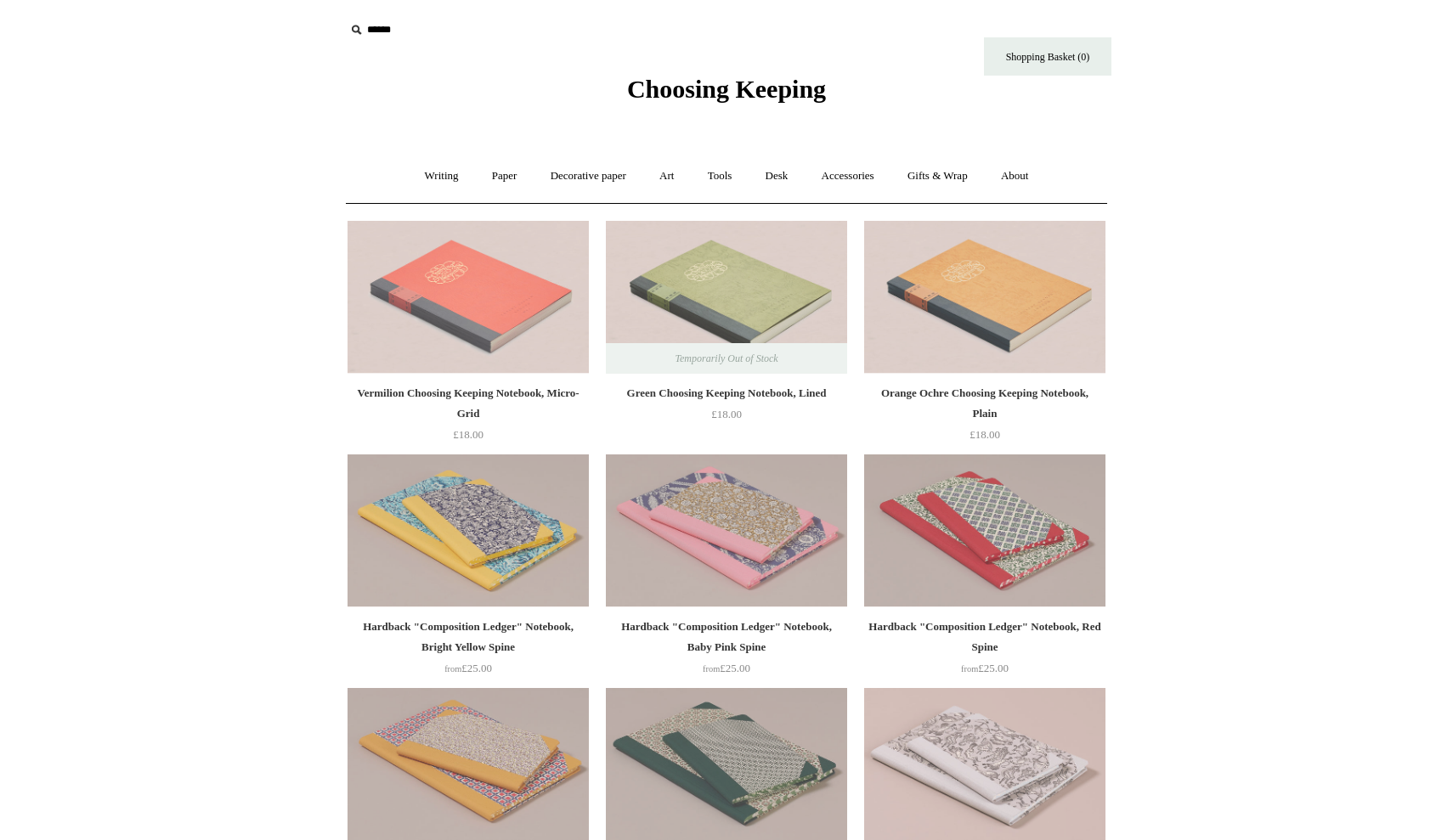 scroll, scrollTop: 0, scrollLeft: 0, axis: both 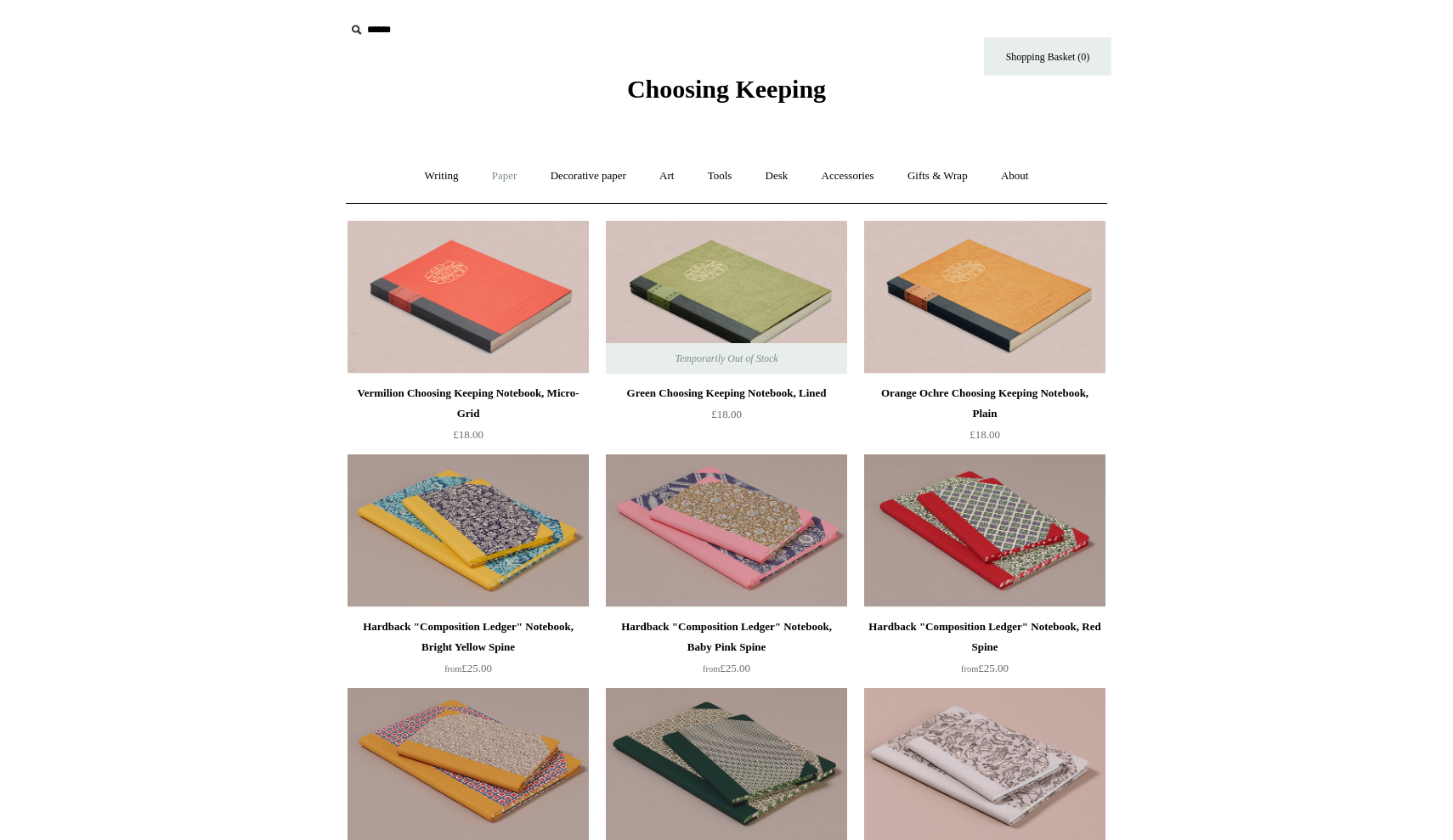 click on "Paper +" at bounding box center (505, 176) 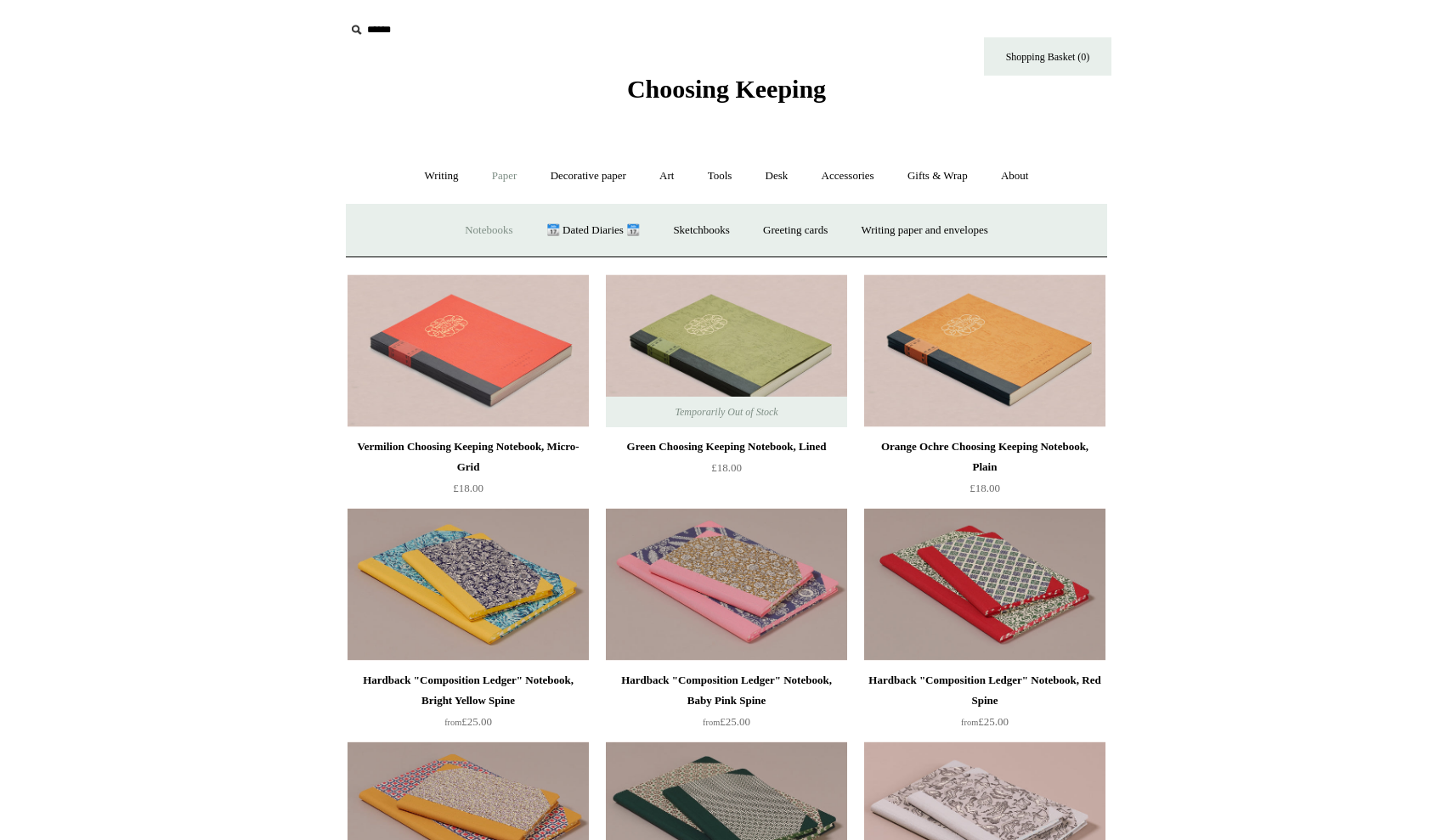 click on "Notebooks +" at bounding box center [489, 230] 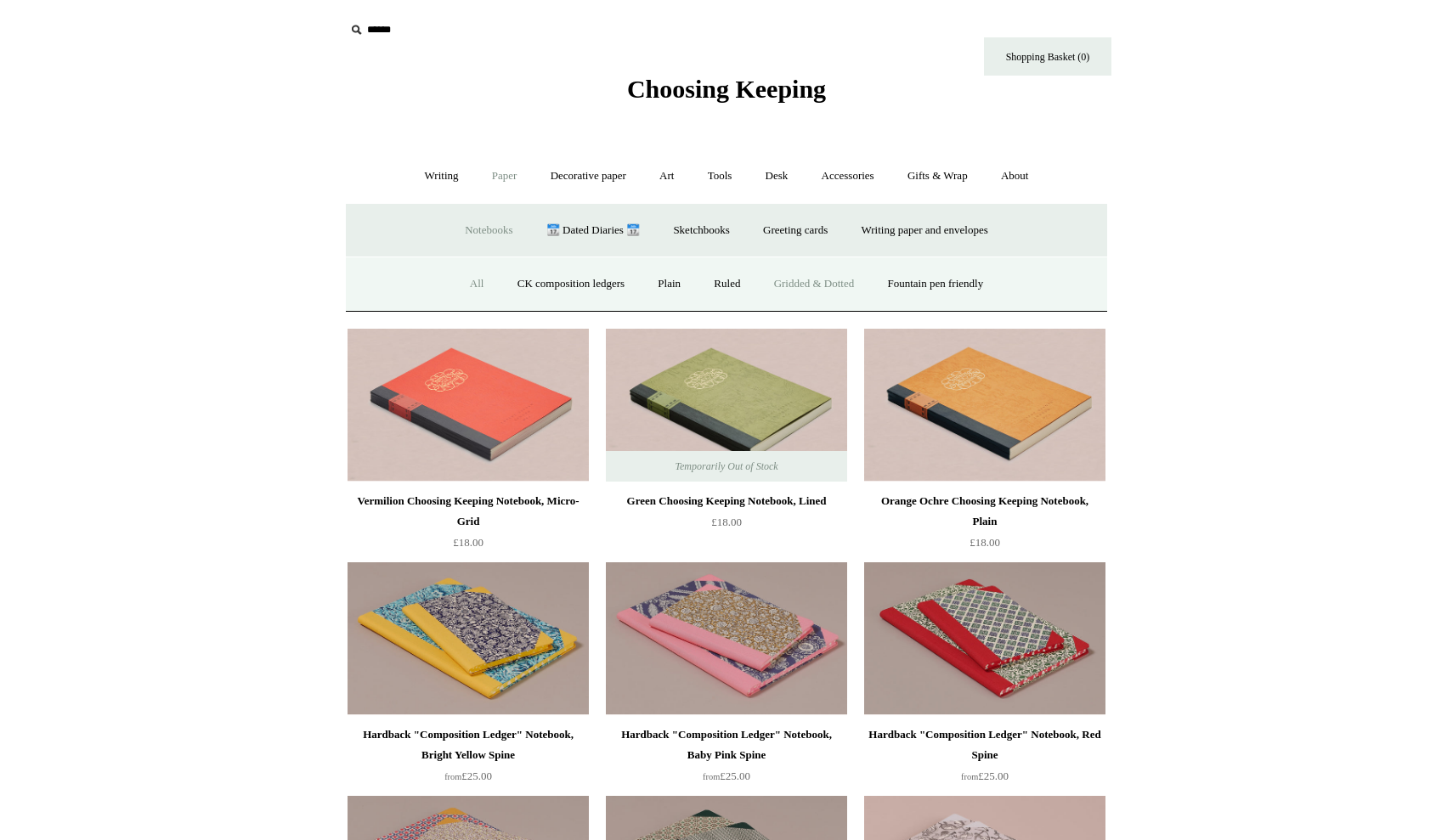 click on "Gridded & Dotted" at bounding box center (814, 284) 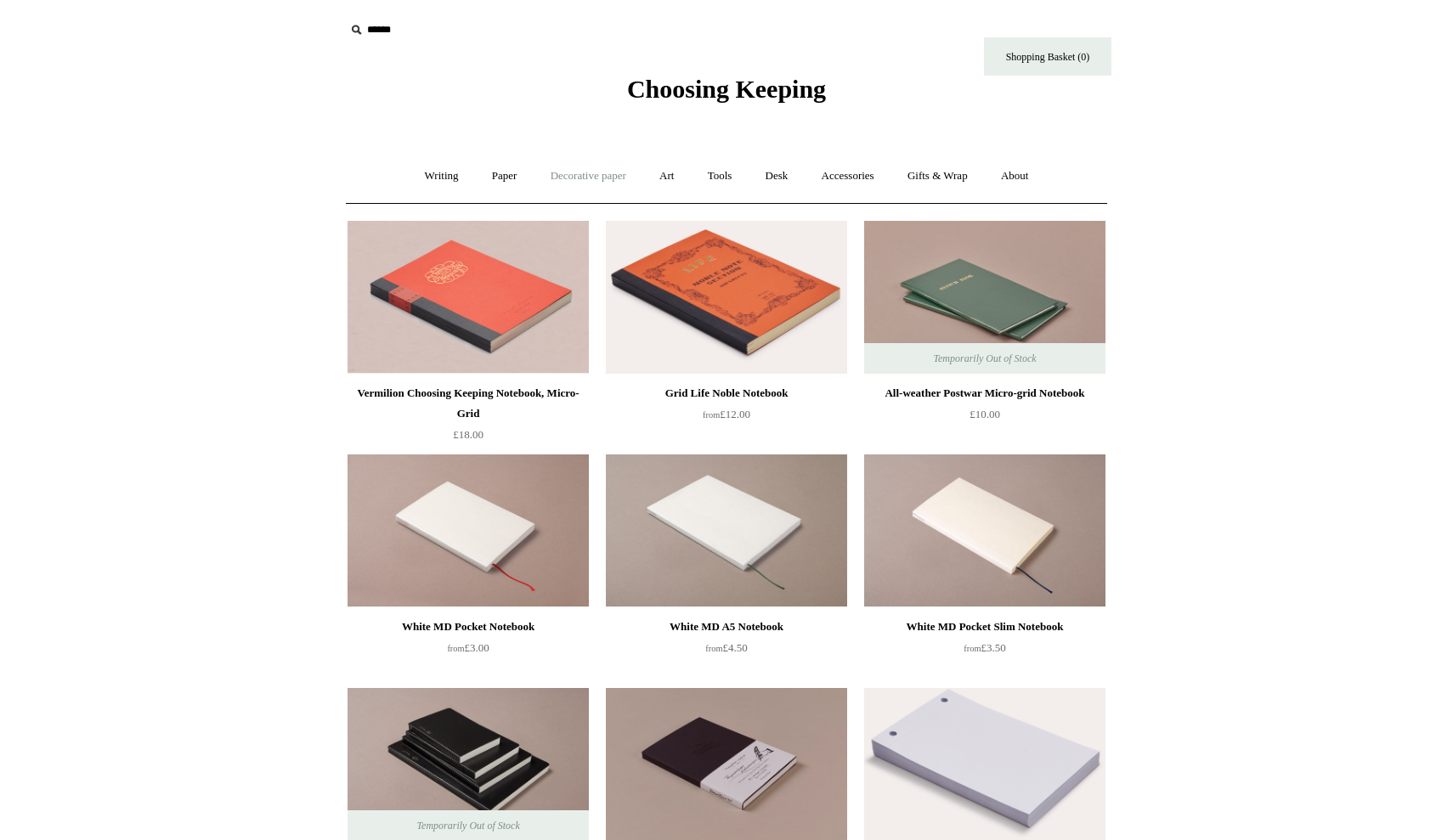 scroll, scrollTop: 0, scrollLeft: 0, axis: both 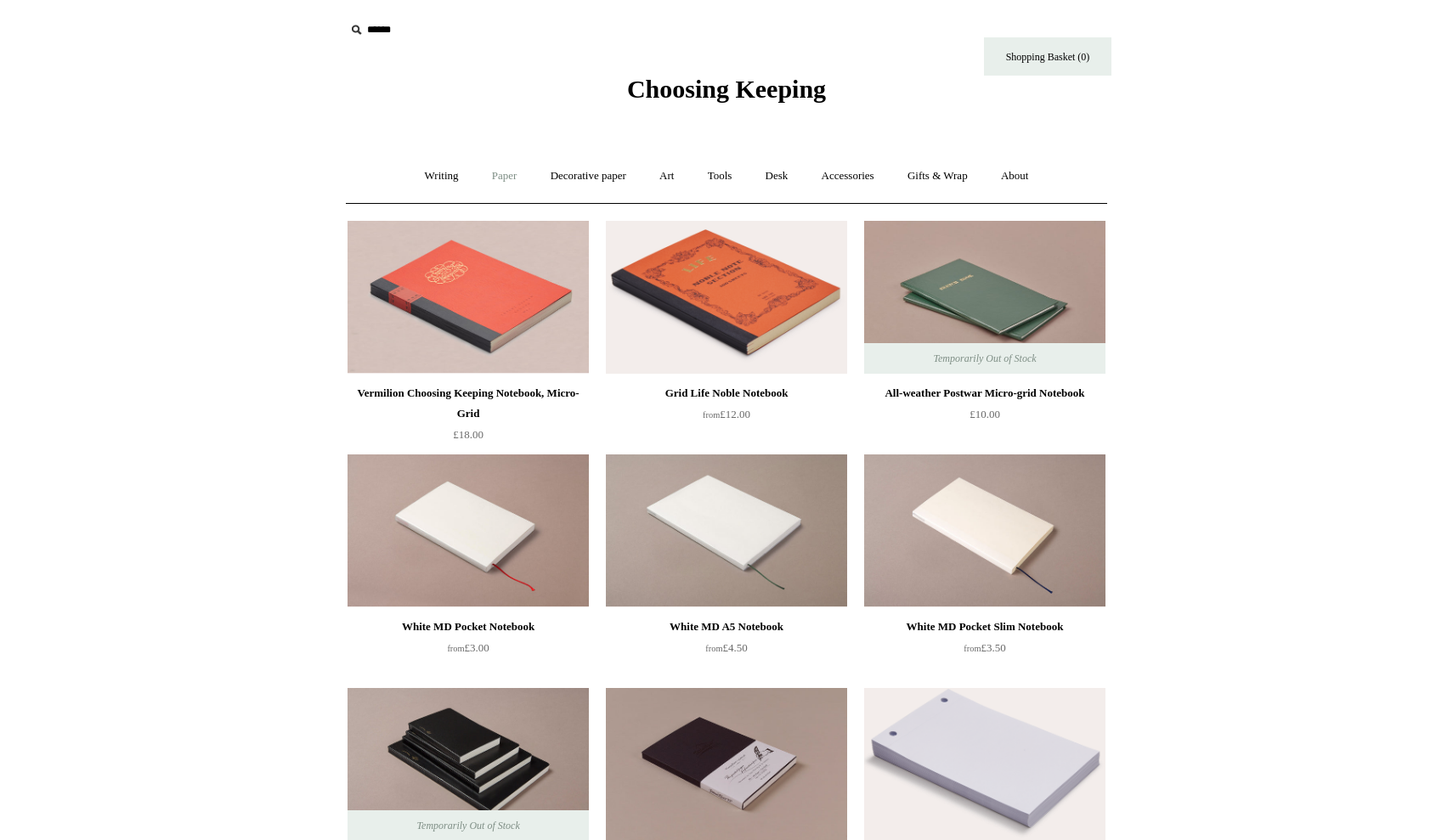 click on "Paper +" at bounding box center [505, 176] 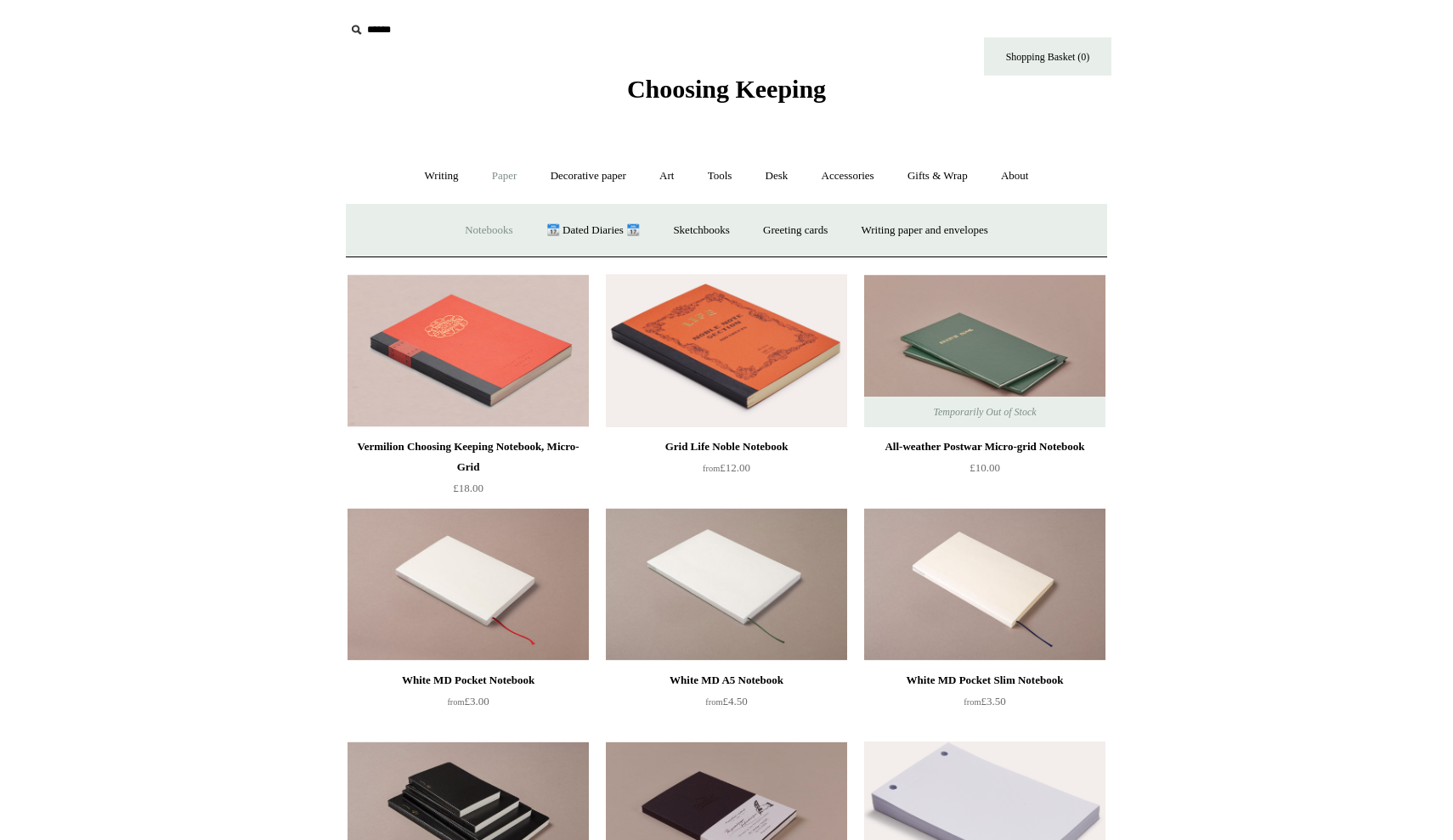 click on "Notebooks +" at bounding box center (489, 230) 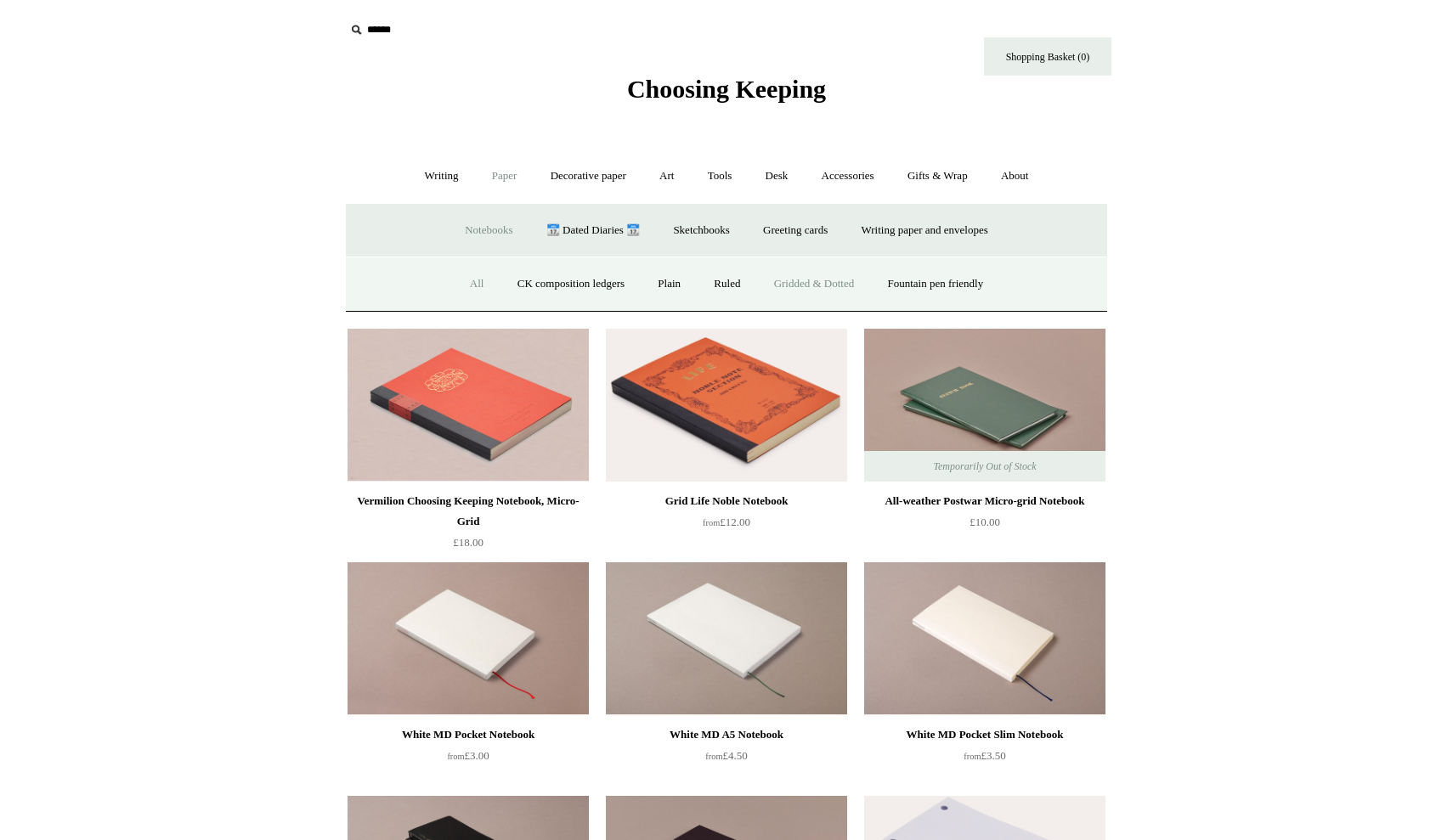 click on "All" at bounding box center [477, 284] 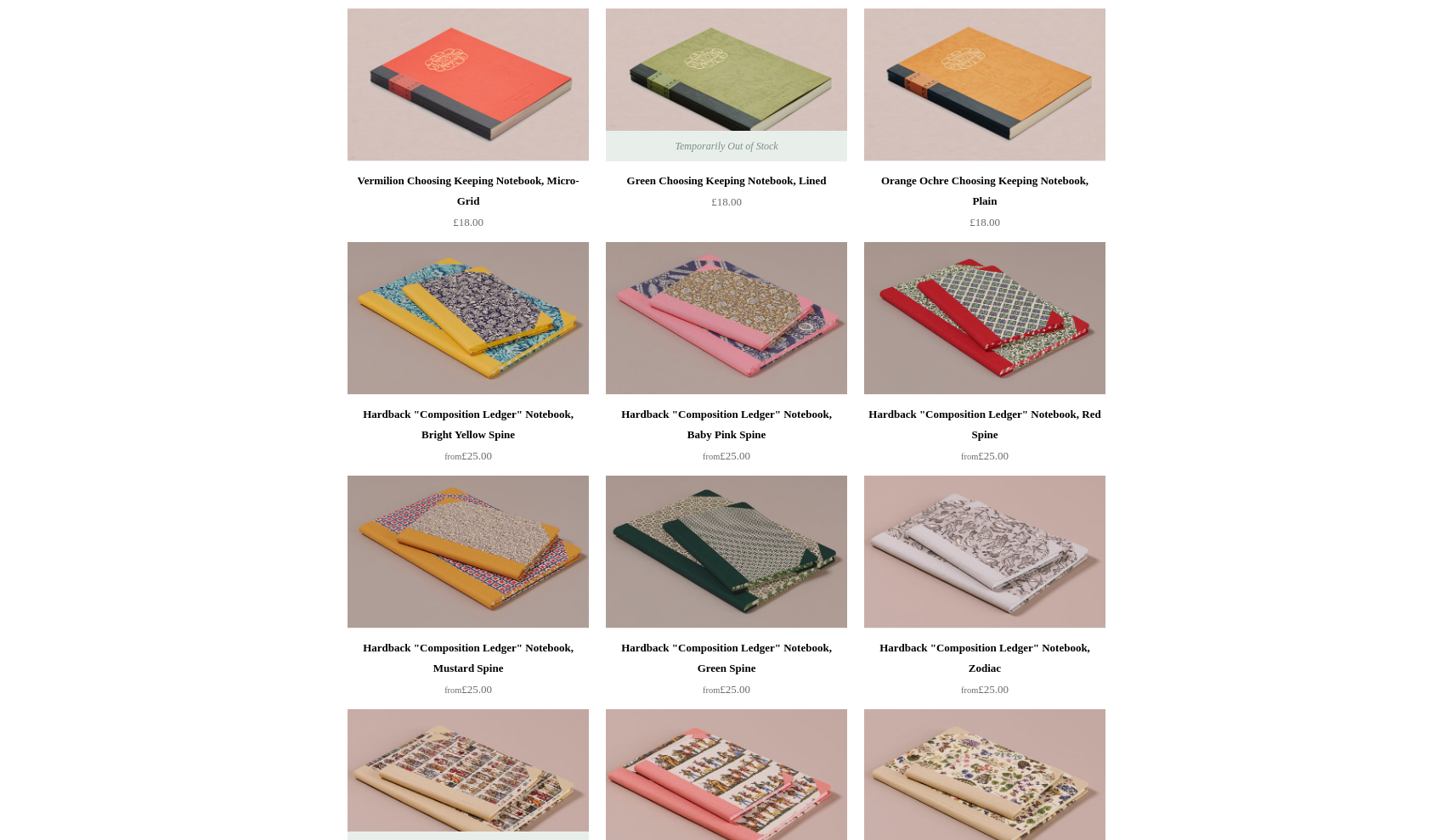 scroll, scrollTop: 218, scrollLeft: 0, axis: vertical 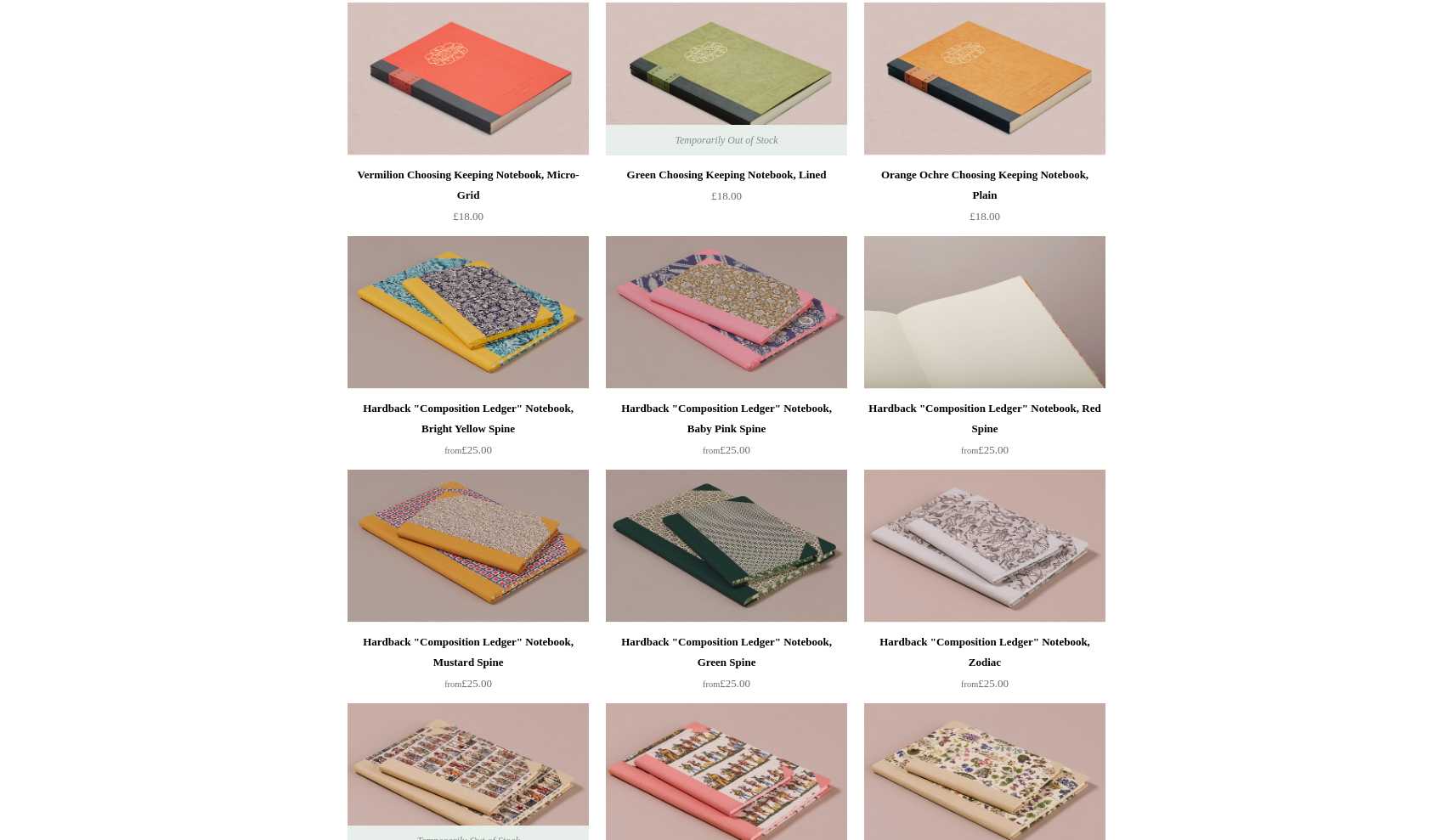 click at bounding box center [985, 313] 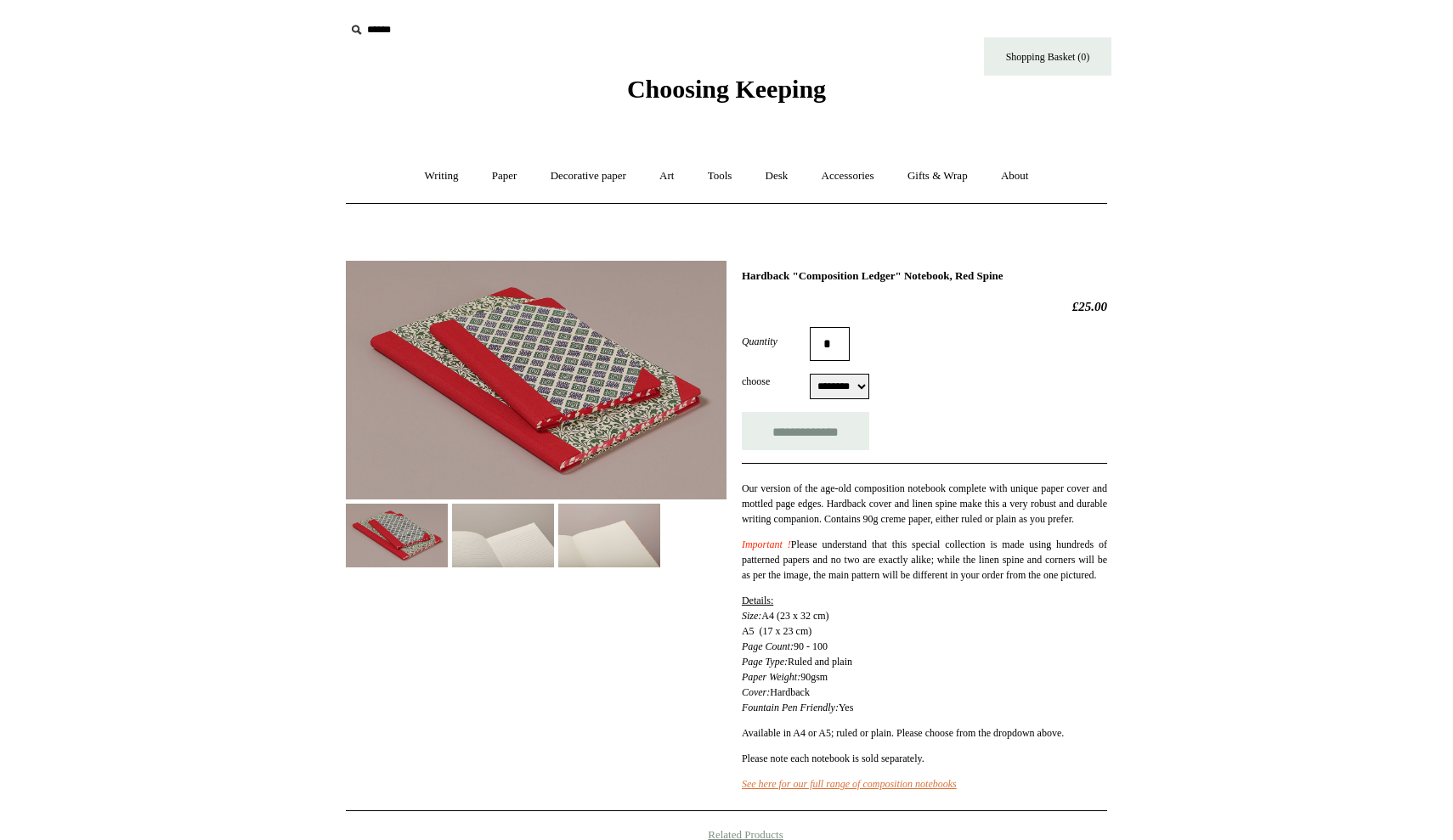scroll, scrollTop: 0, scrollLeft: 0, axis: both 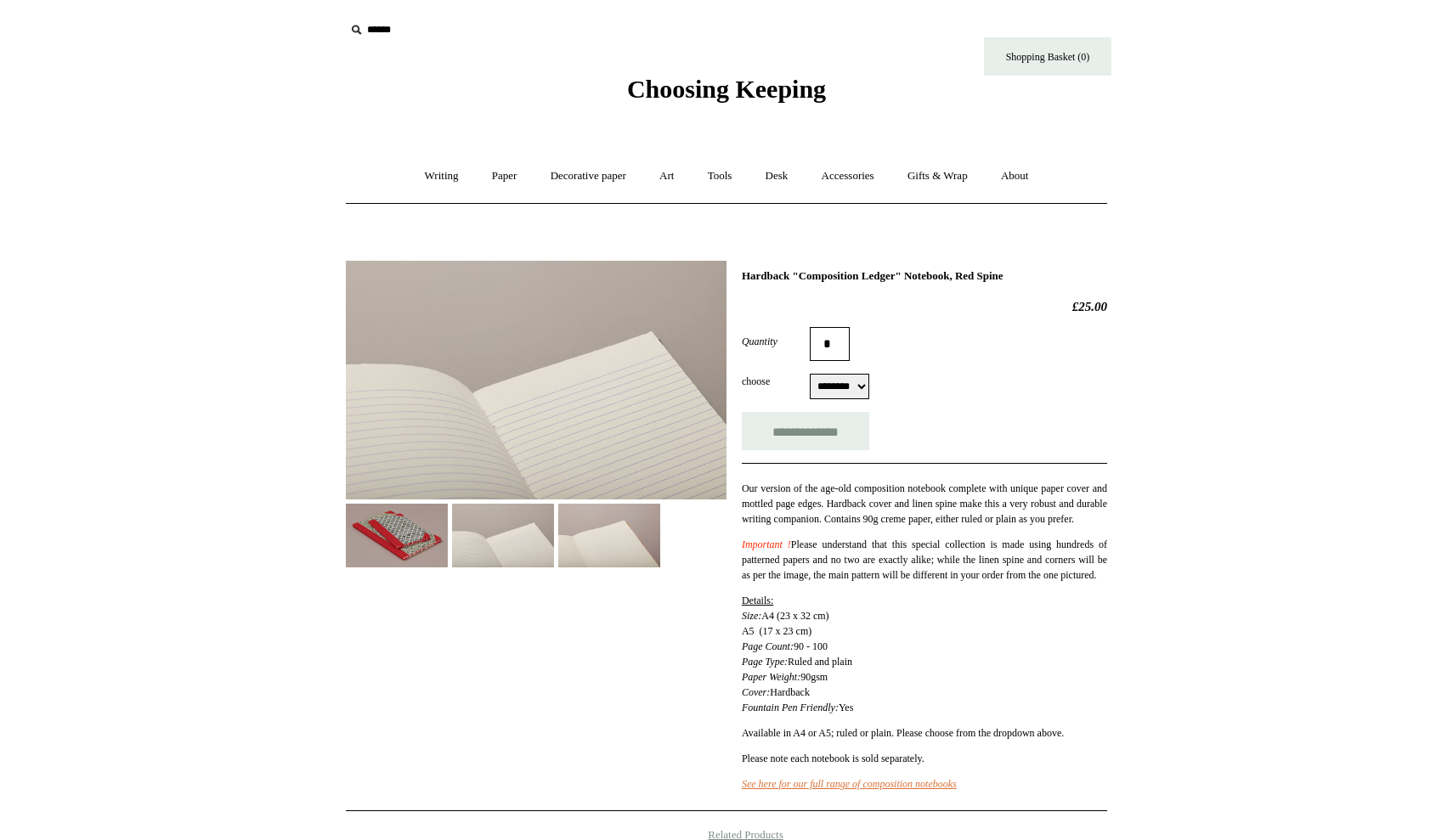 click on "**********" at bounding box center (726, 530) 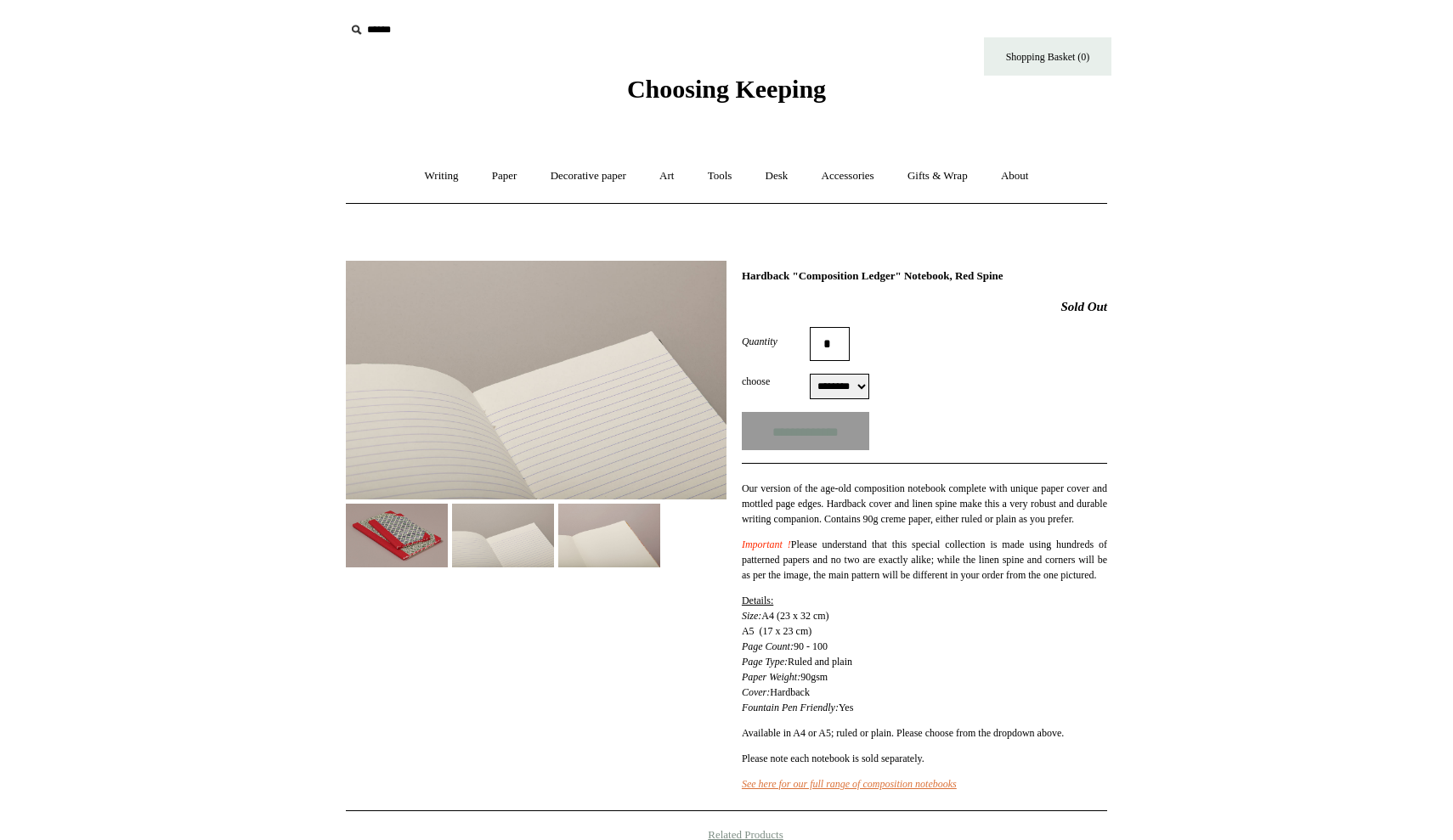 select on "********" 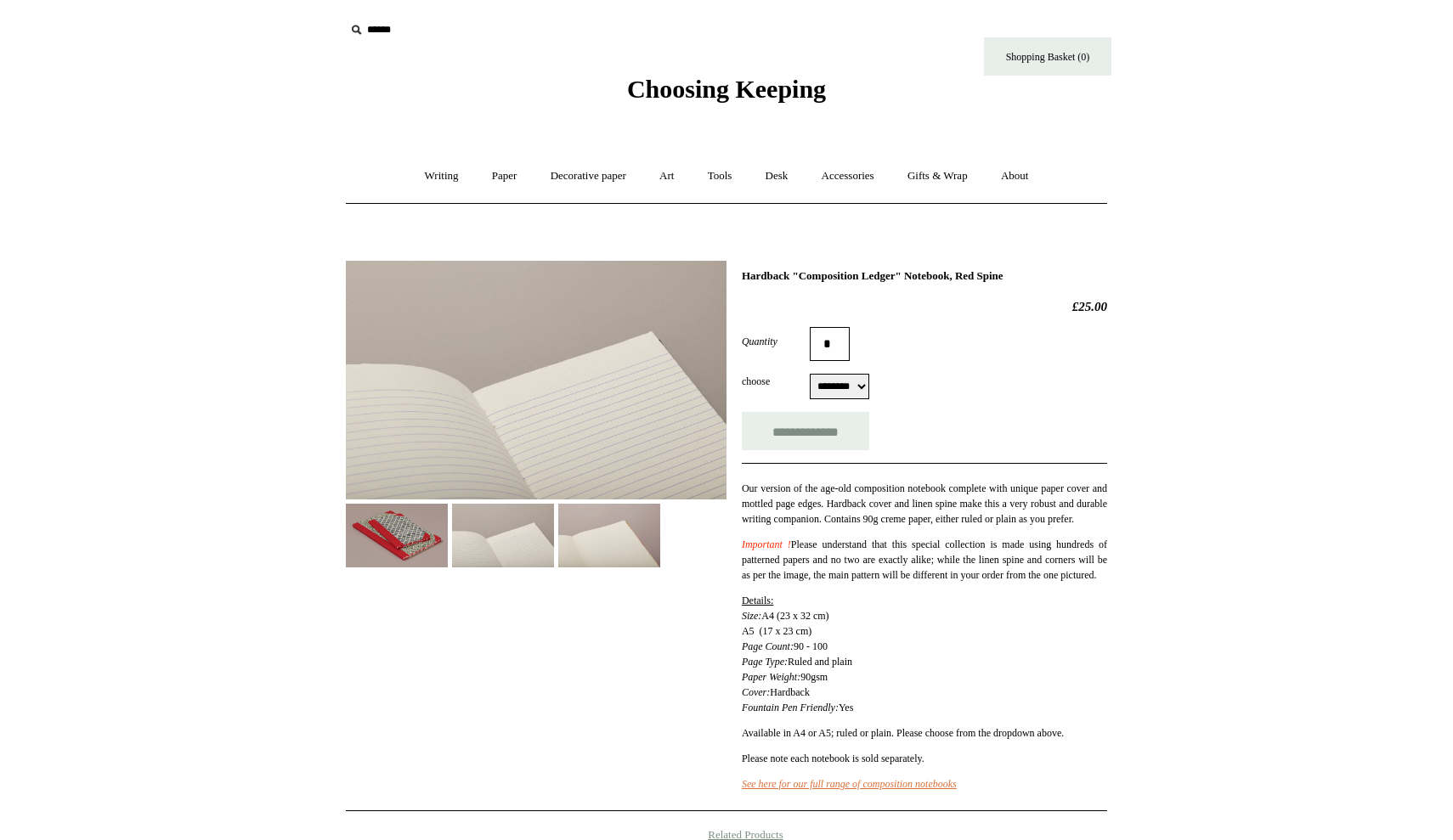 click at bounding box center [397, 535] 